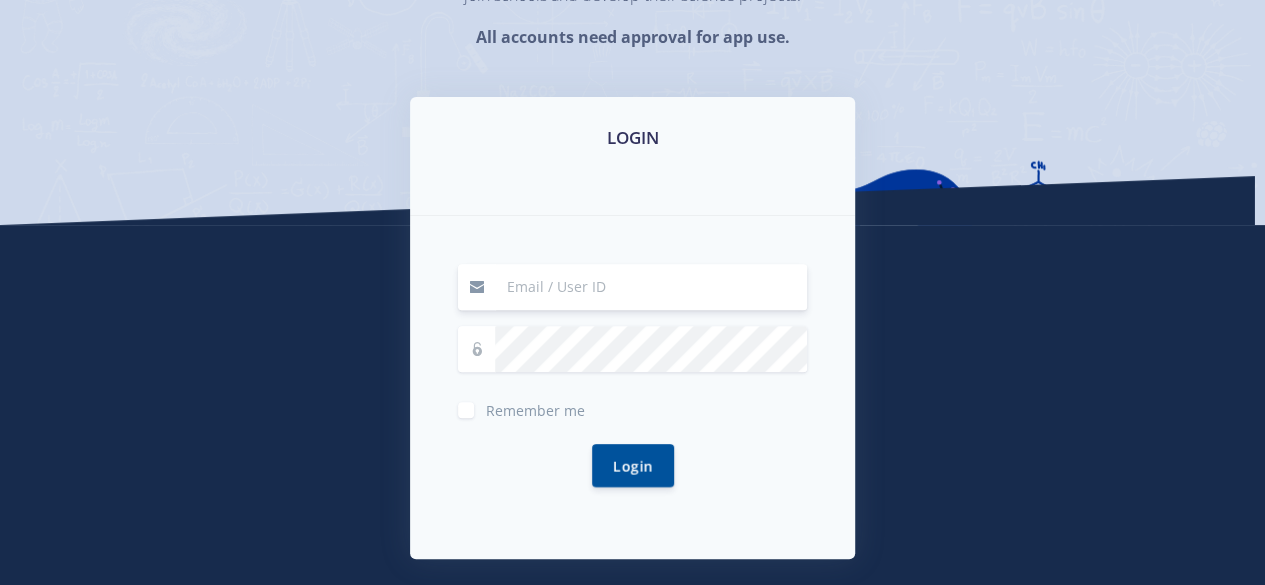 scroll, scrollTop: 300, scrollLeft: 0, axis: vertical 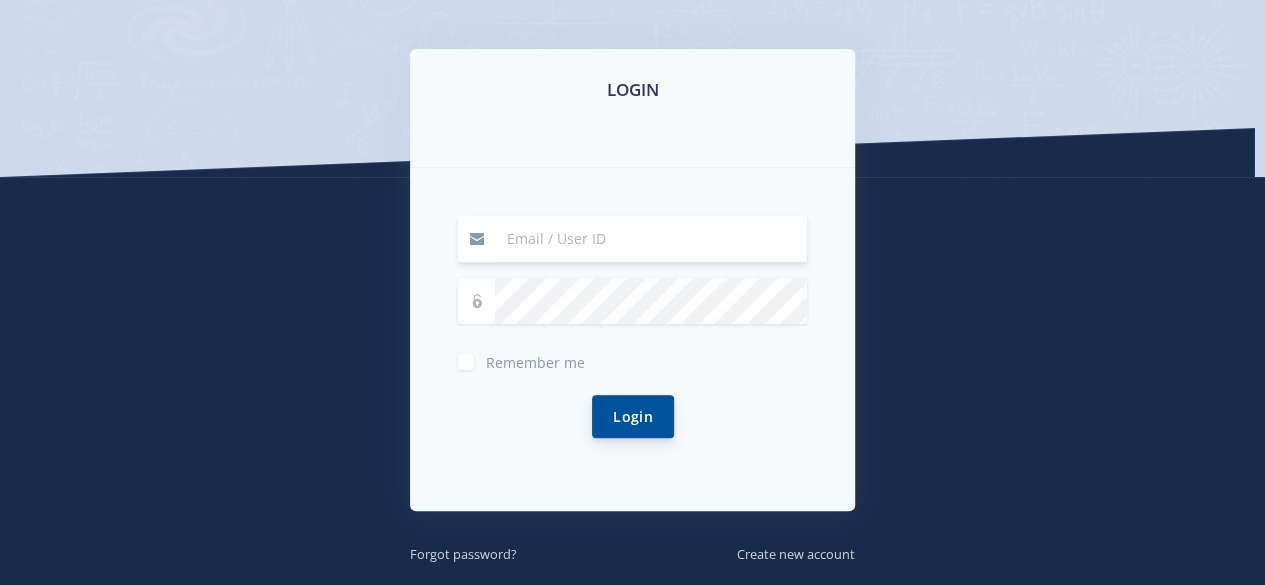 type on "12" 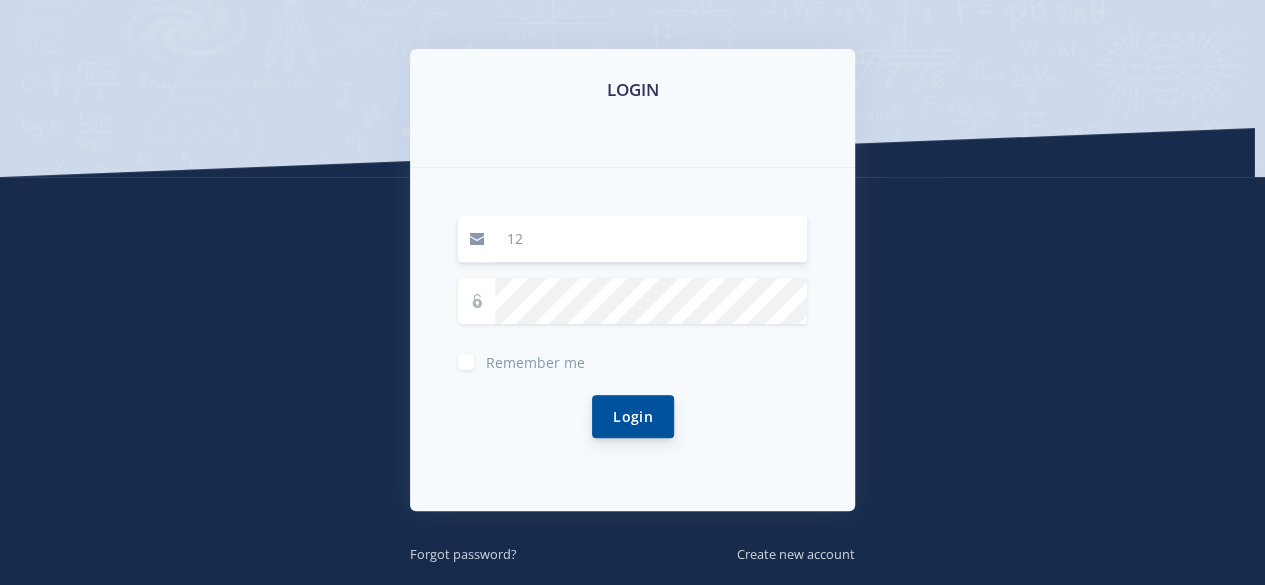 click on "Login" at bounding box center (633, 416) 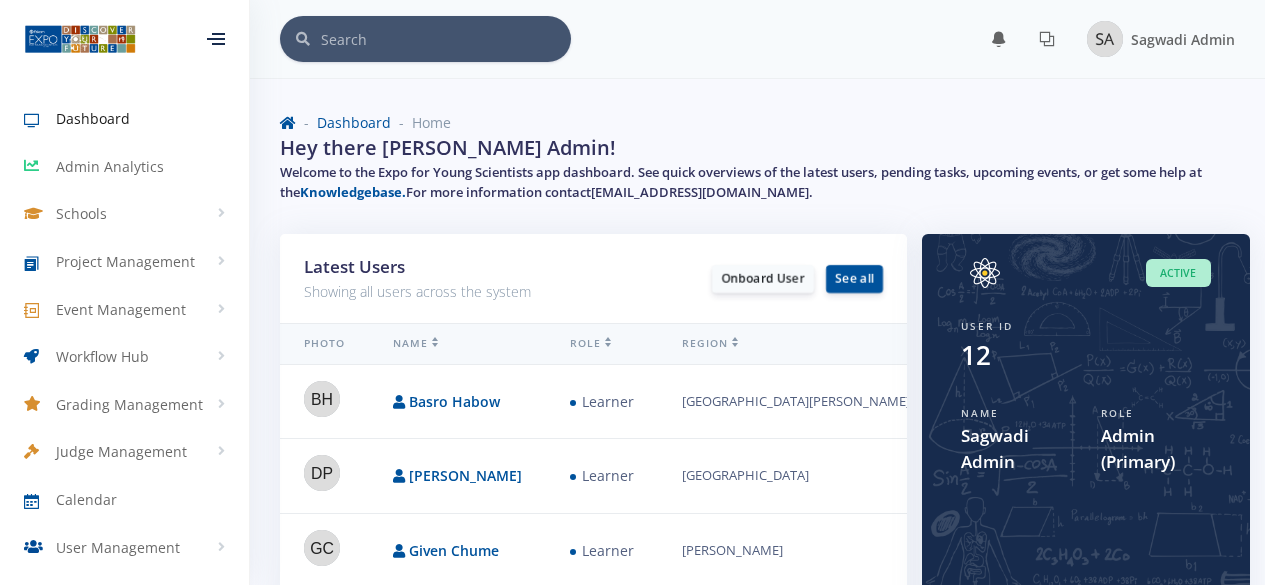 scroll, scrollTop: 0, scrollLeft: 0, axis: both 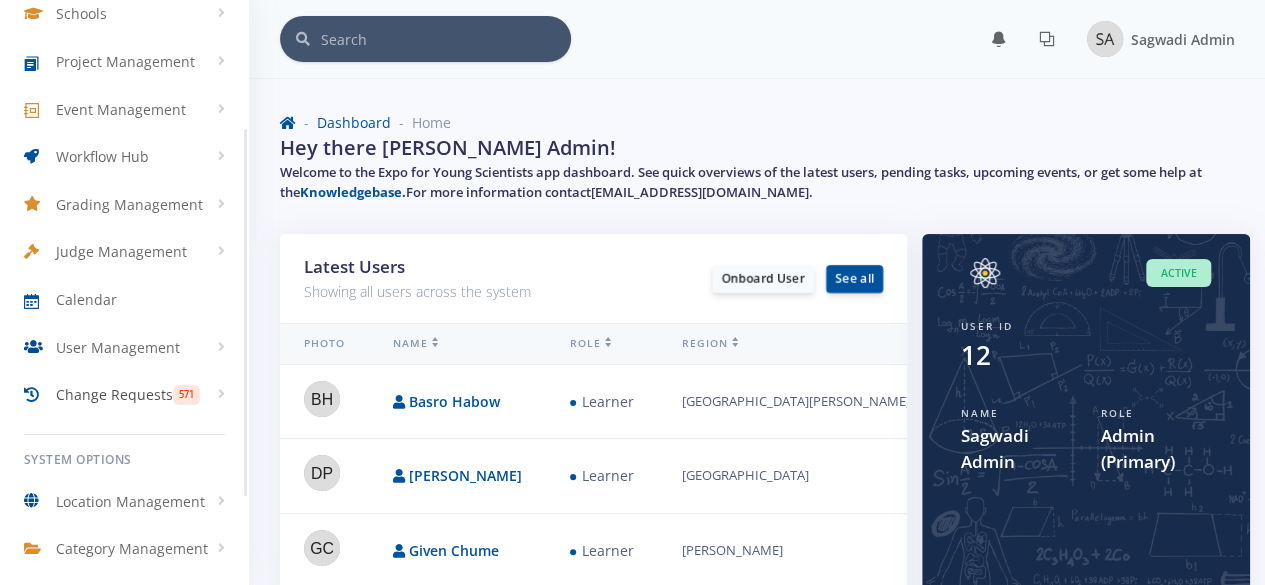 click on "Change Requests" at bounding box center [114, 394] 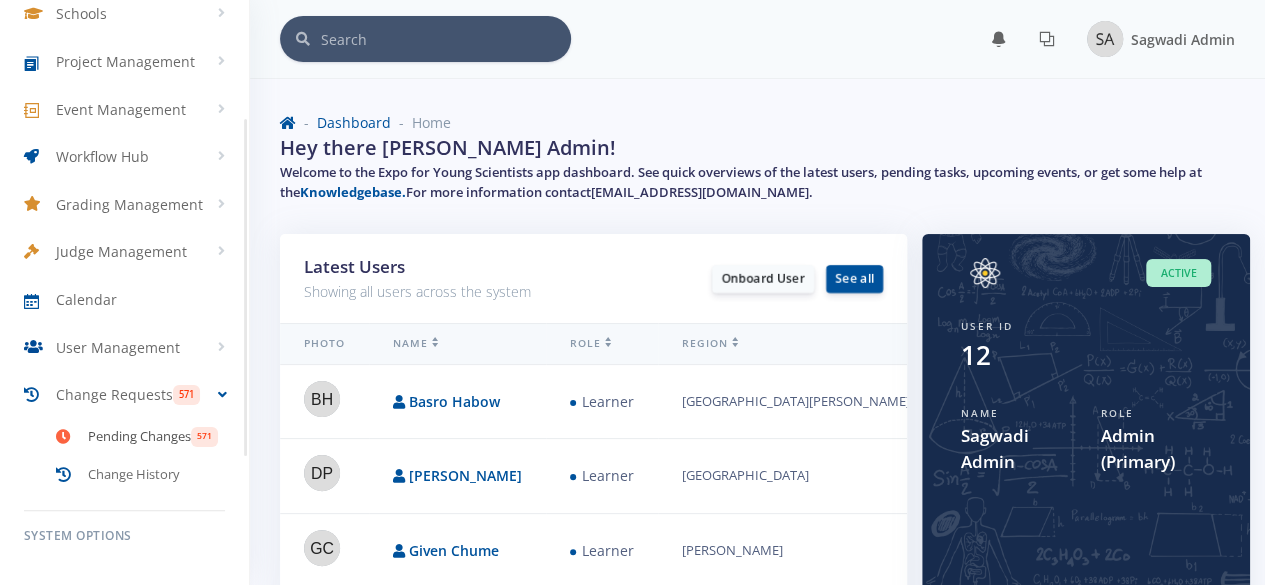 click on "Pending Changes" at bounding box center (139, 437) 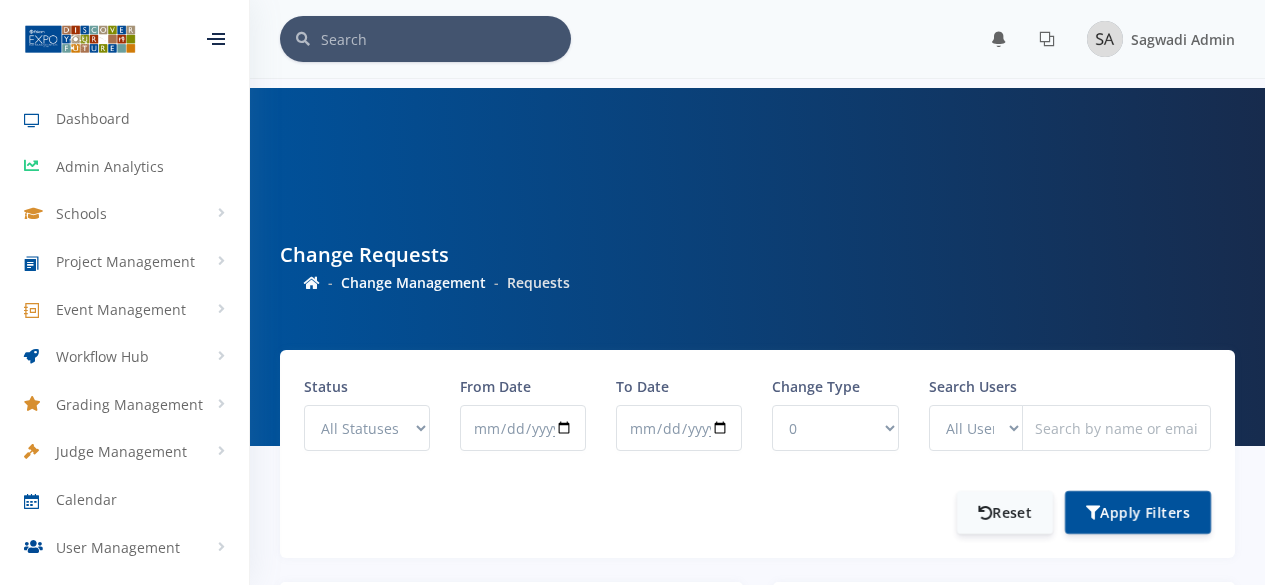 scroll, scrollTop: 0, scrollLeft: 0, axis: both 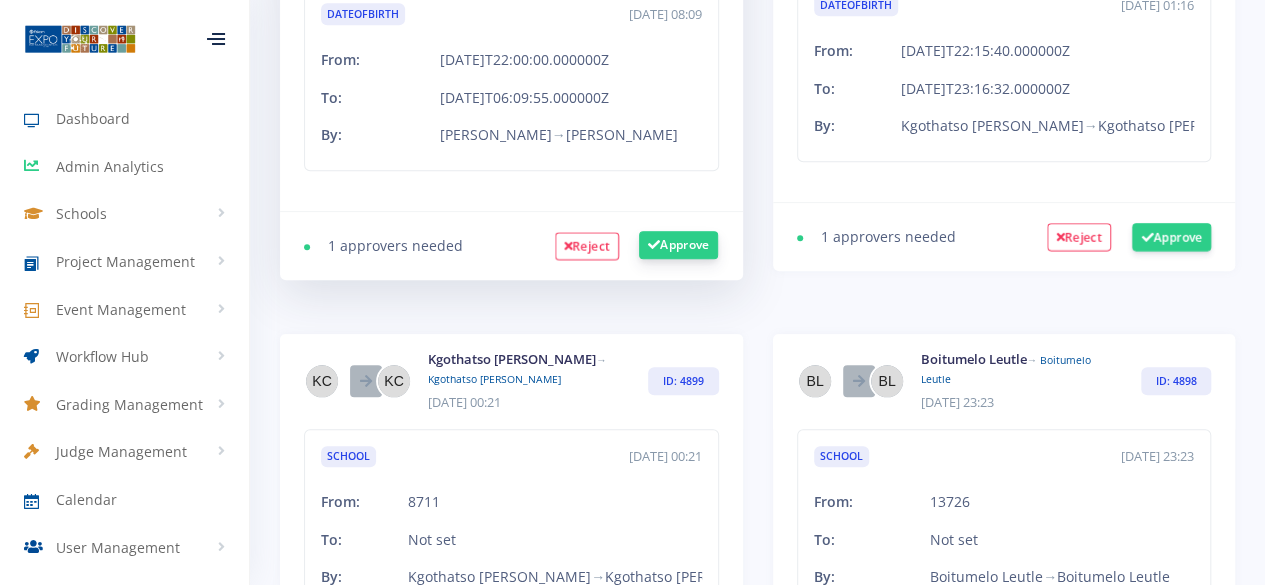 click on "Approve" at bounding box center [678, 245] 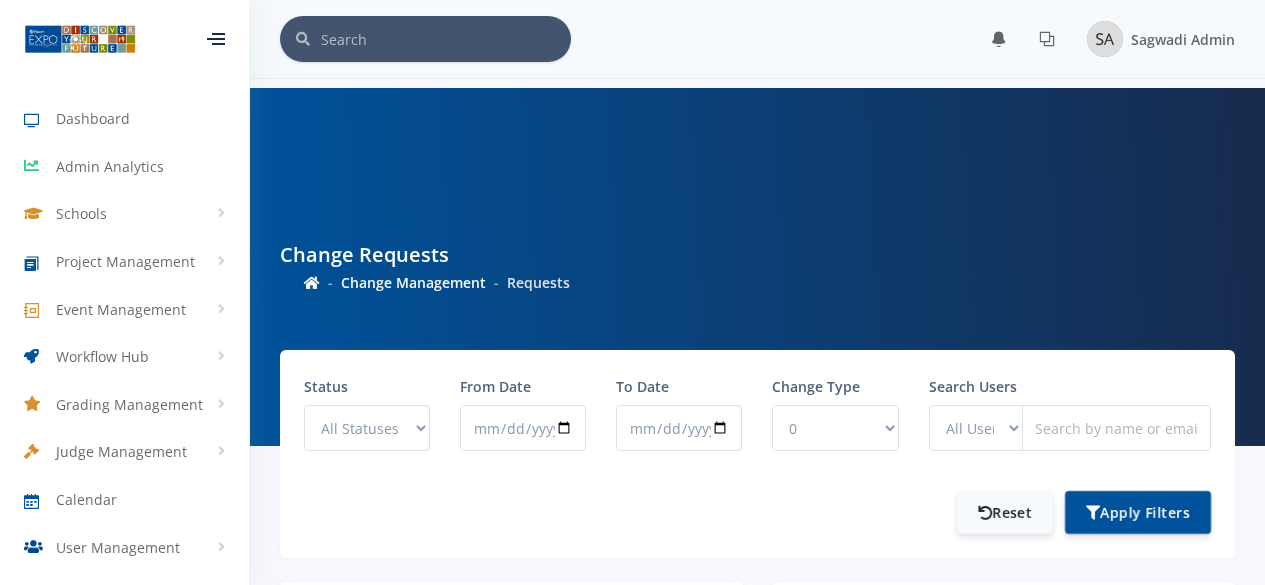 scroll, scrollTop: 0, scrollLeft: 0, axis: both 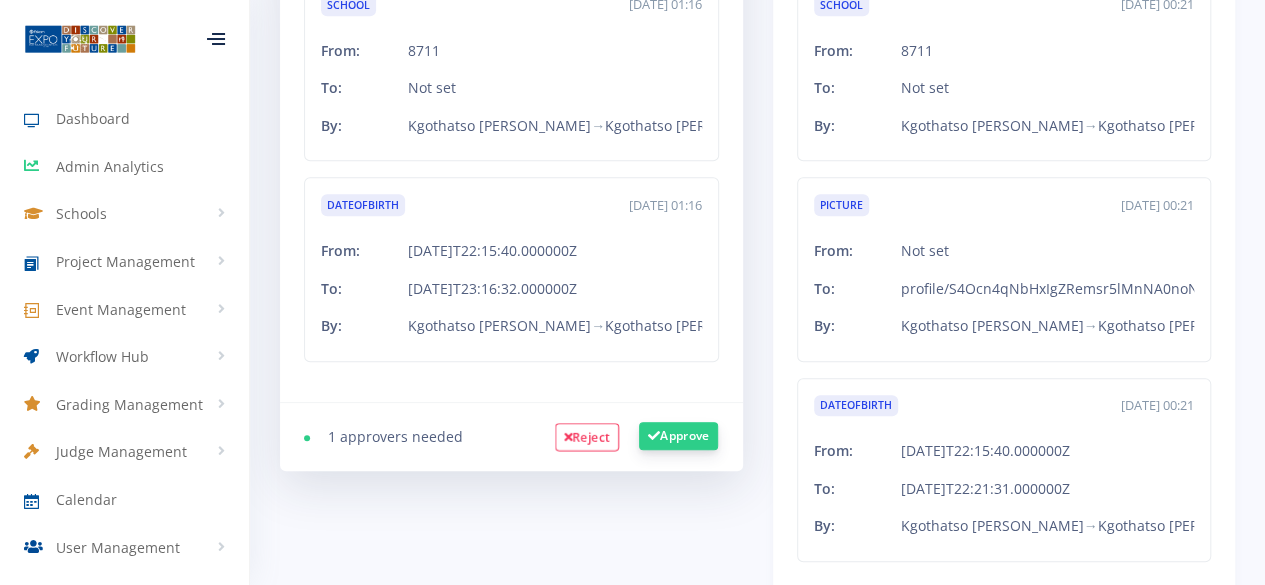 click on "Approve" at bounding box center [678, 436] 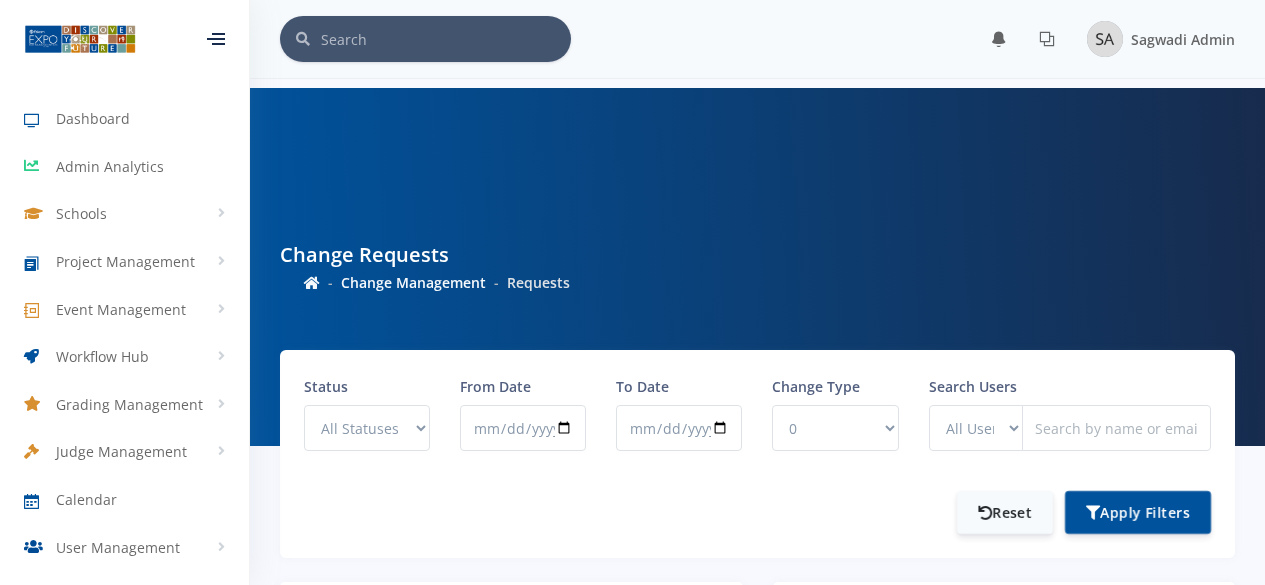 scroll, scrollTop: 186, scrollLeft: 0, axis: vertical 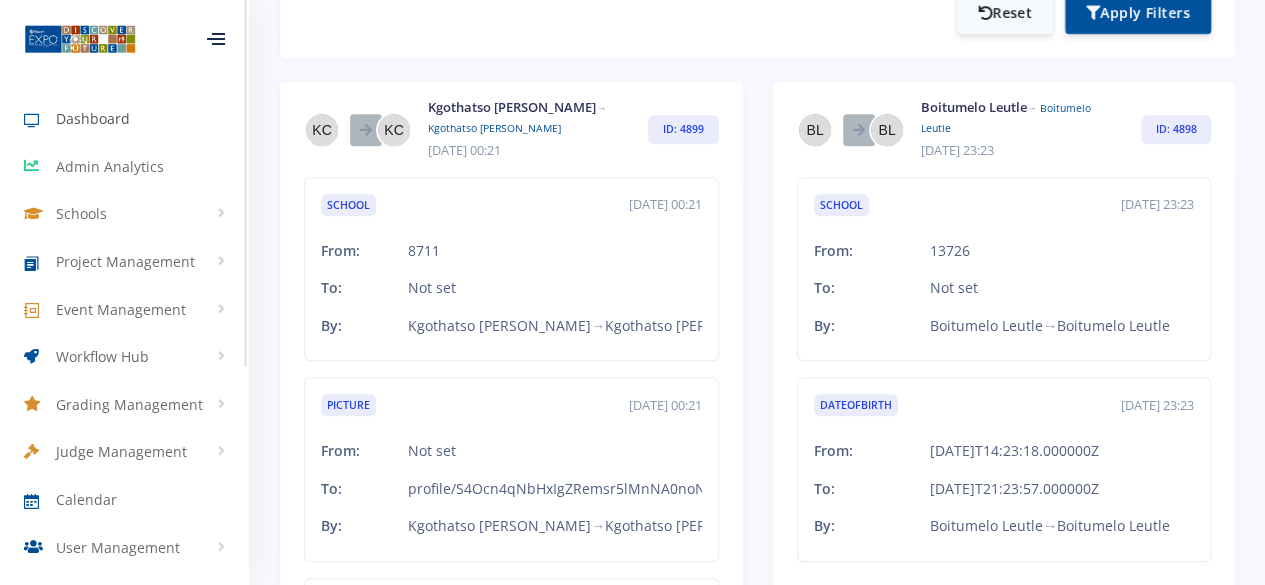 click on "Dashboard" at bounding box center (93, 118) 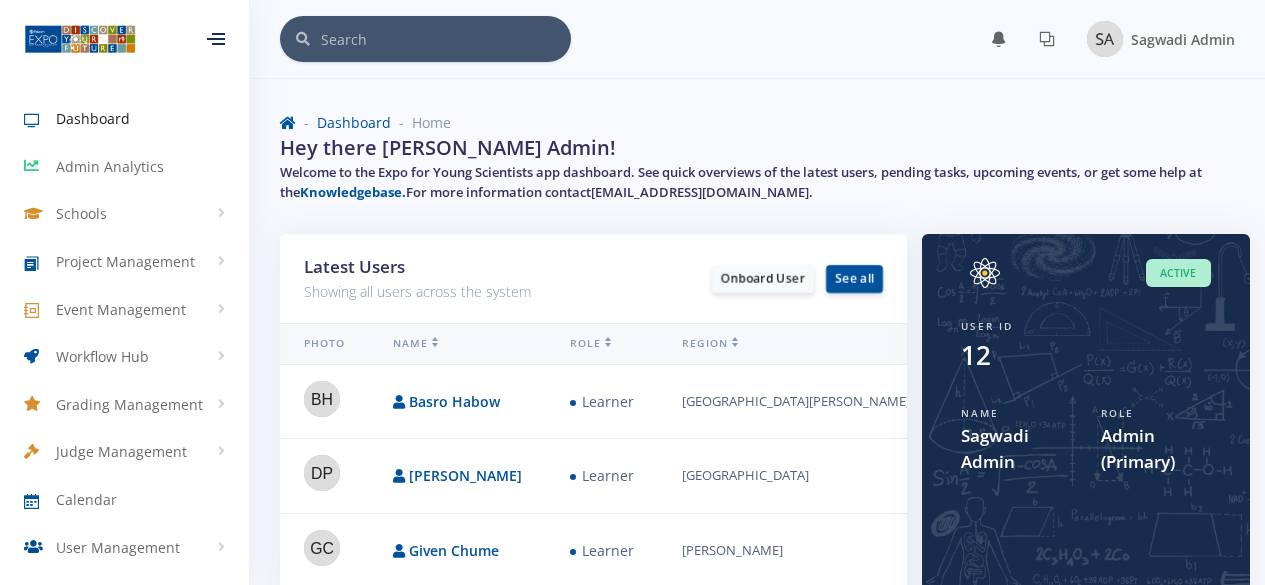 scroll, scrollTop: 0, scrollLeft: 0, axis: both 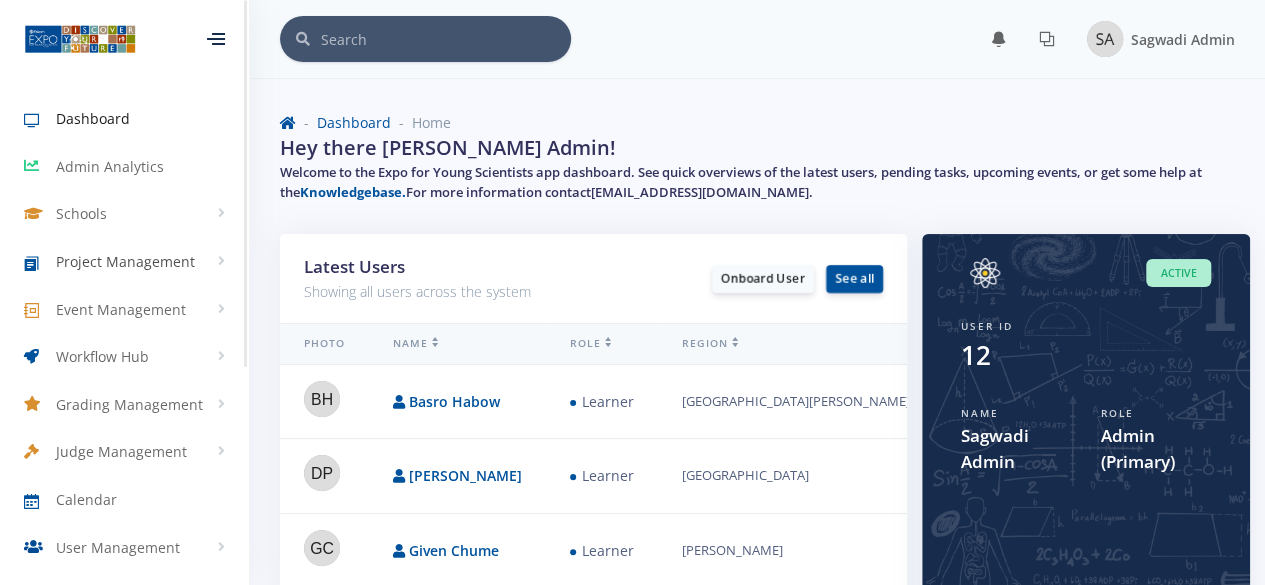 click on "Project Management" 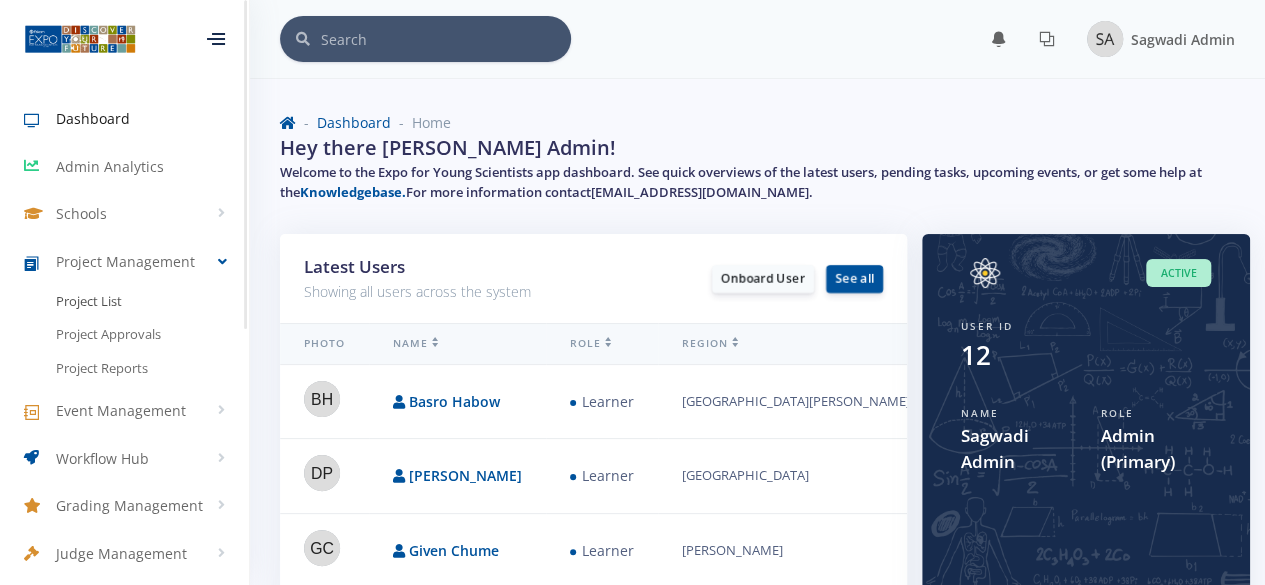 click on "Project List" 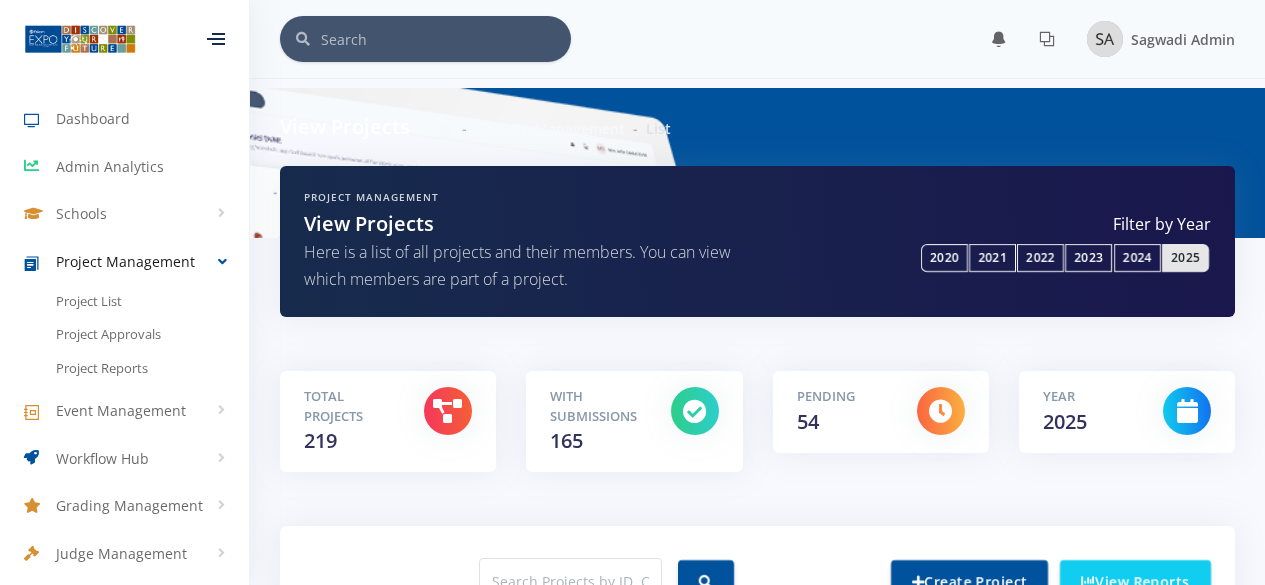 scroll, scrollTop: 114, scrollLeft: 0, axis: vertical 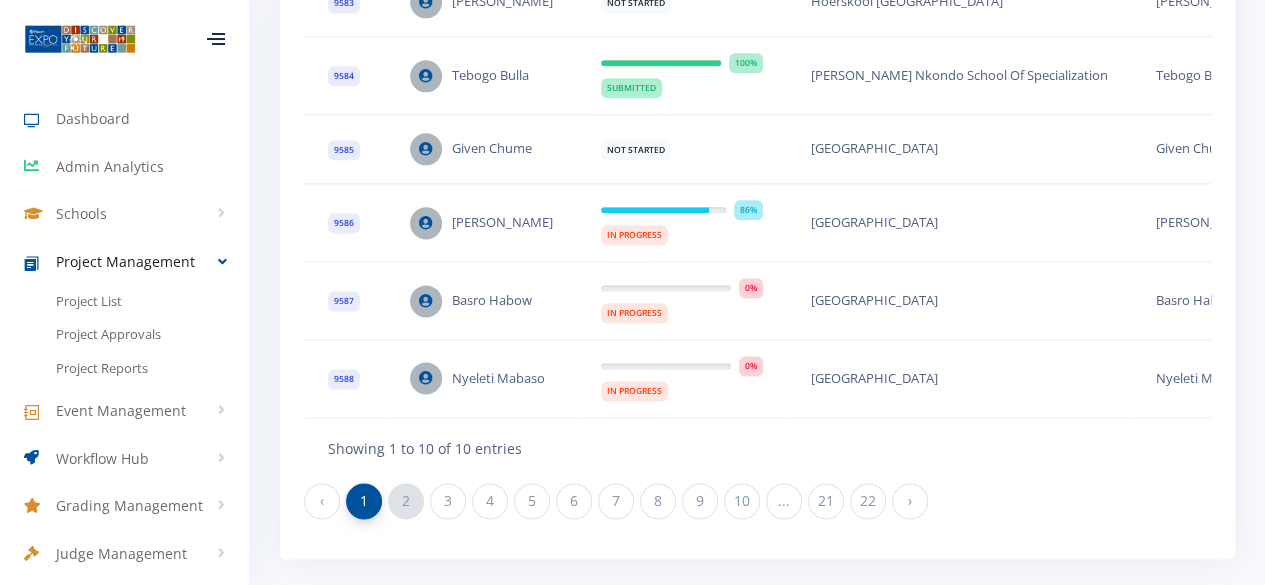click on "2" at bounding box center (406, 501) 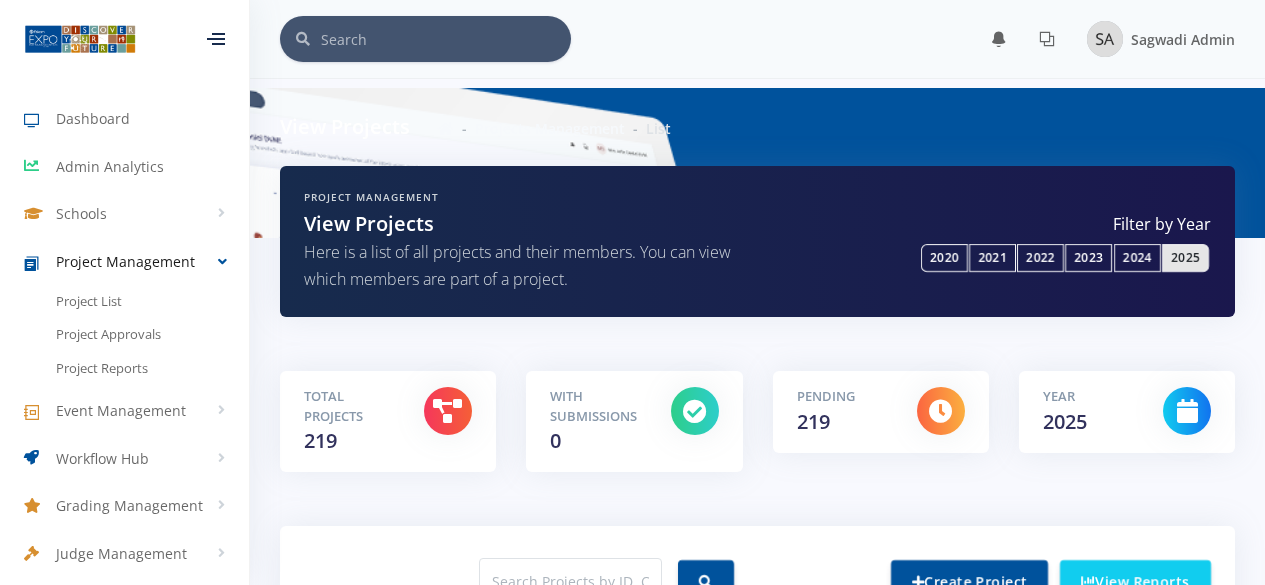 scroll, scrollTop: 0, scrollLeft: 0, axis: both 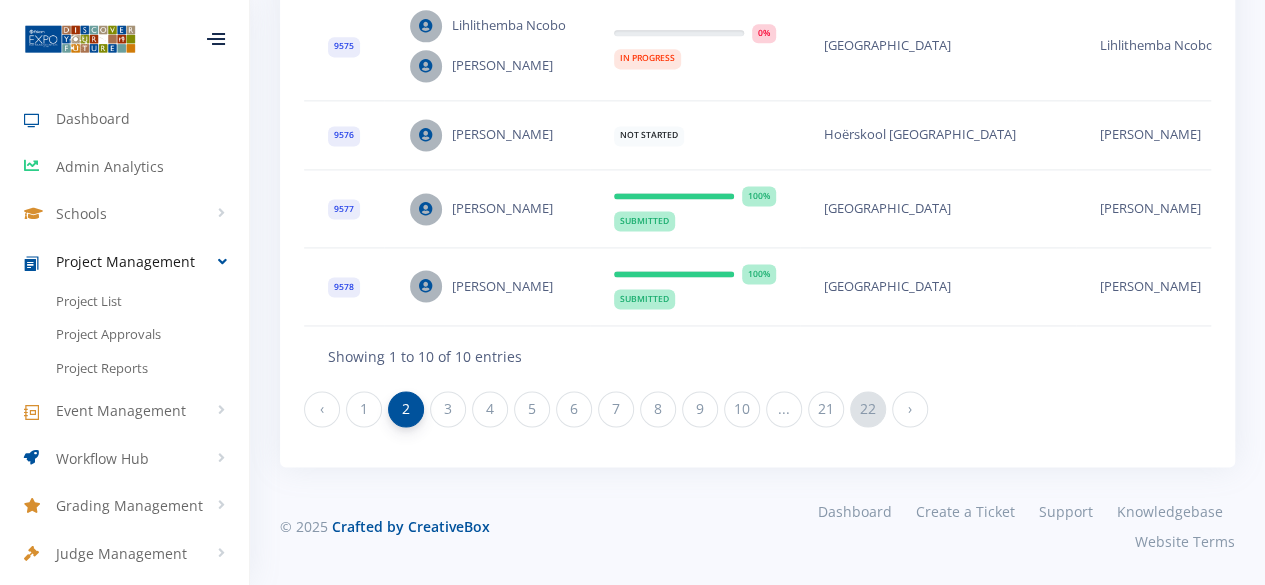click on "22" at bounding box center (868, 409) 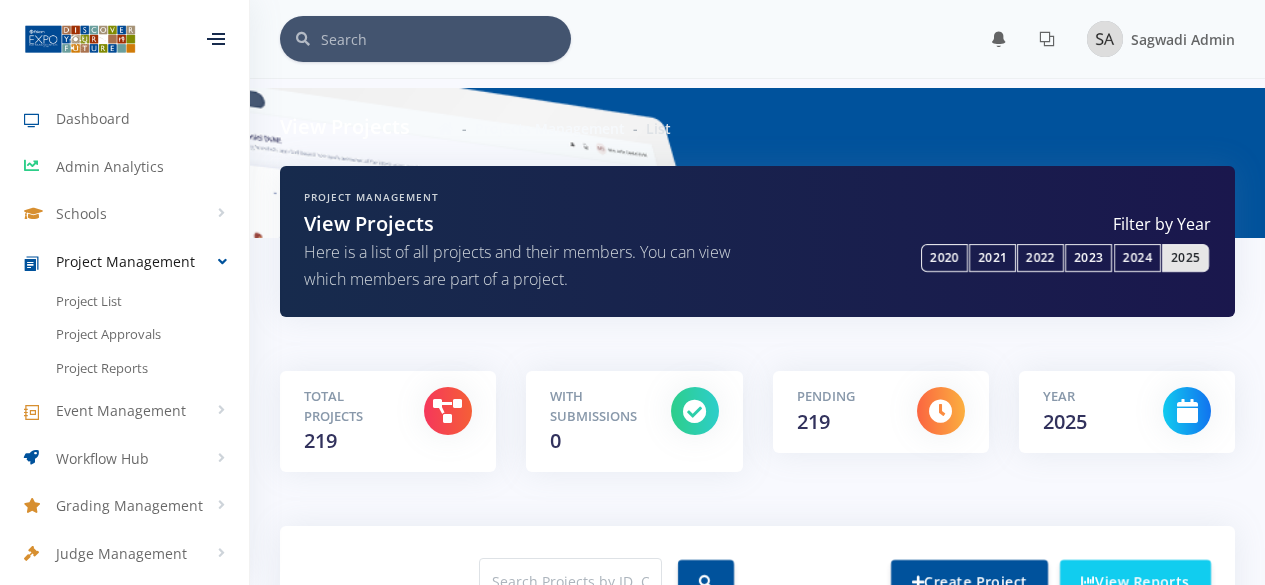 scroll, scrollTop: 70, scrollLeft: 0, axis: vertical 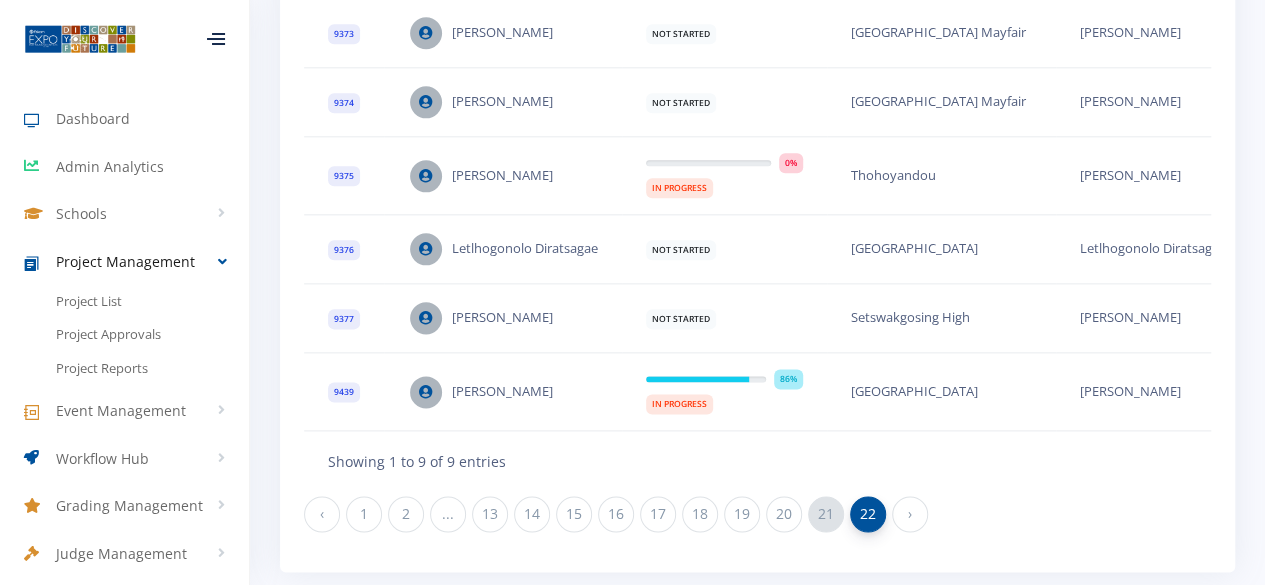 click on "21" at bounding box center [826, 514] 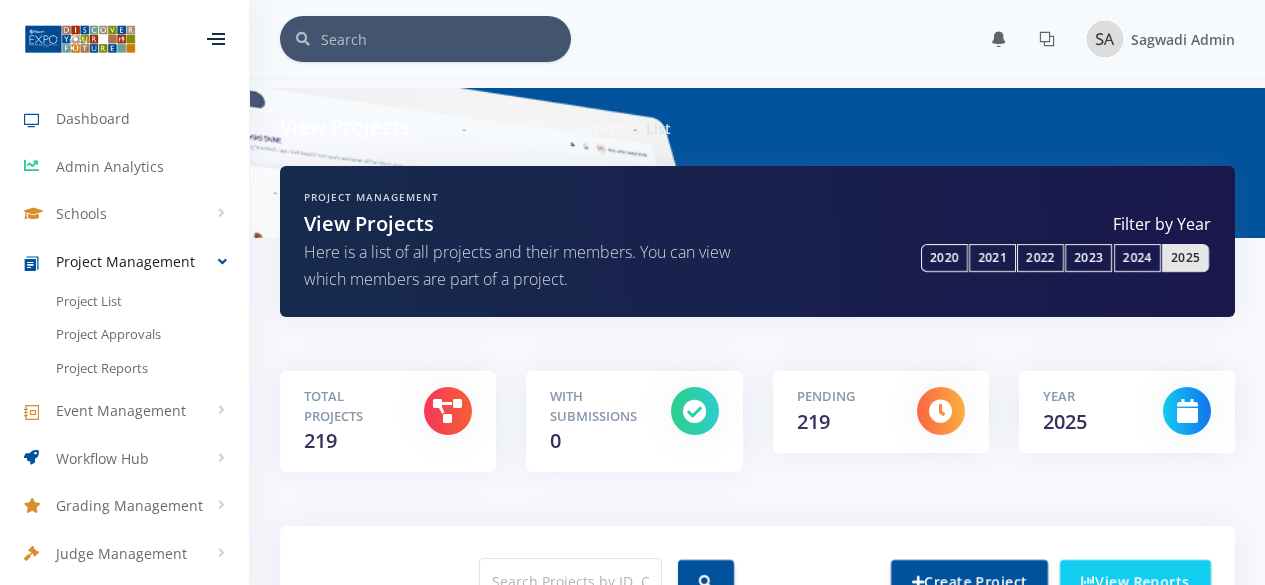 scroll, scrollTop: 302, scrollLeft: 0, axis: vertical 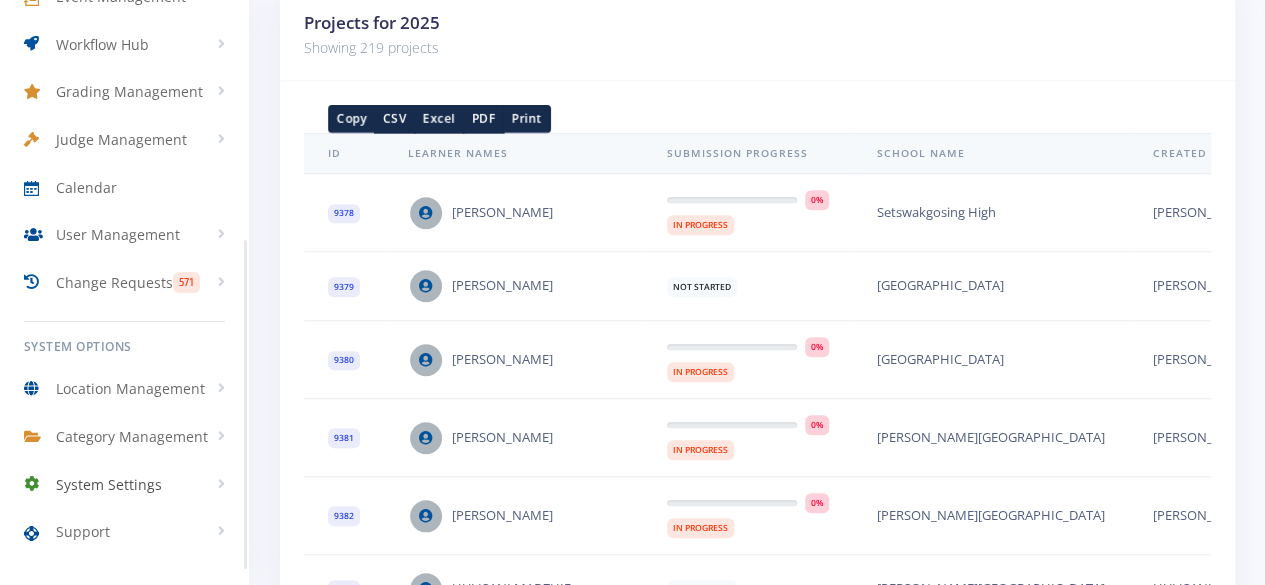 click on "System Settings" at bounding box center [124, 484] 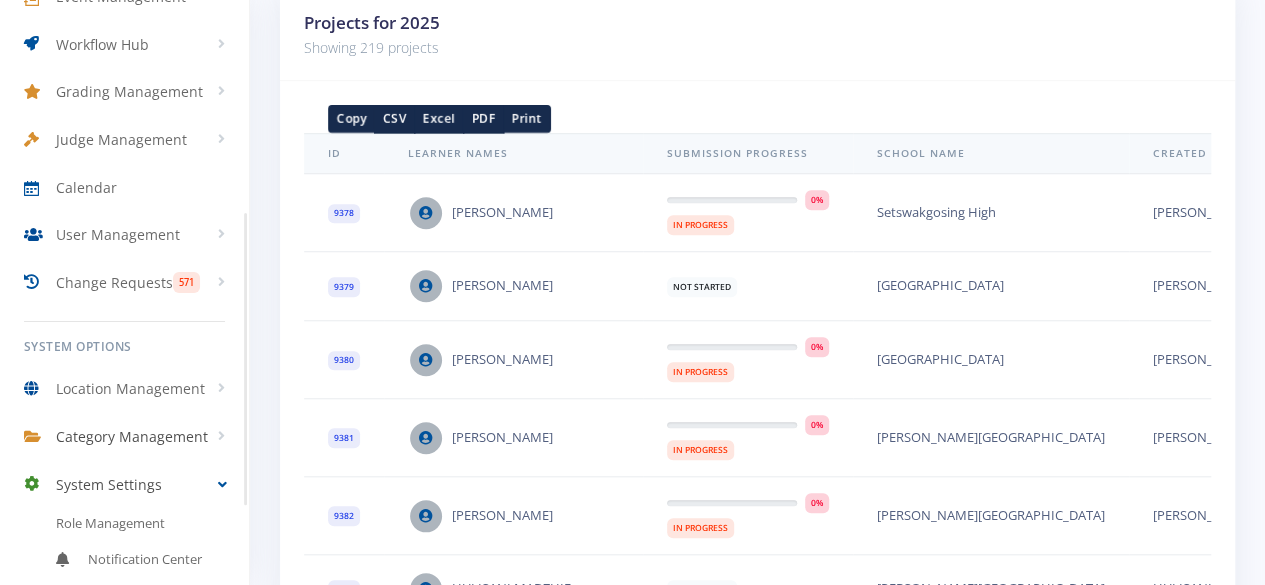 scroll, scrollTop: 540, scrollLeft: 0, axis: vertical 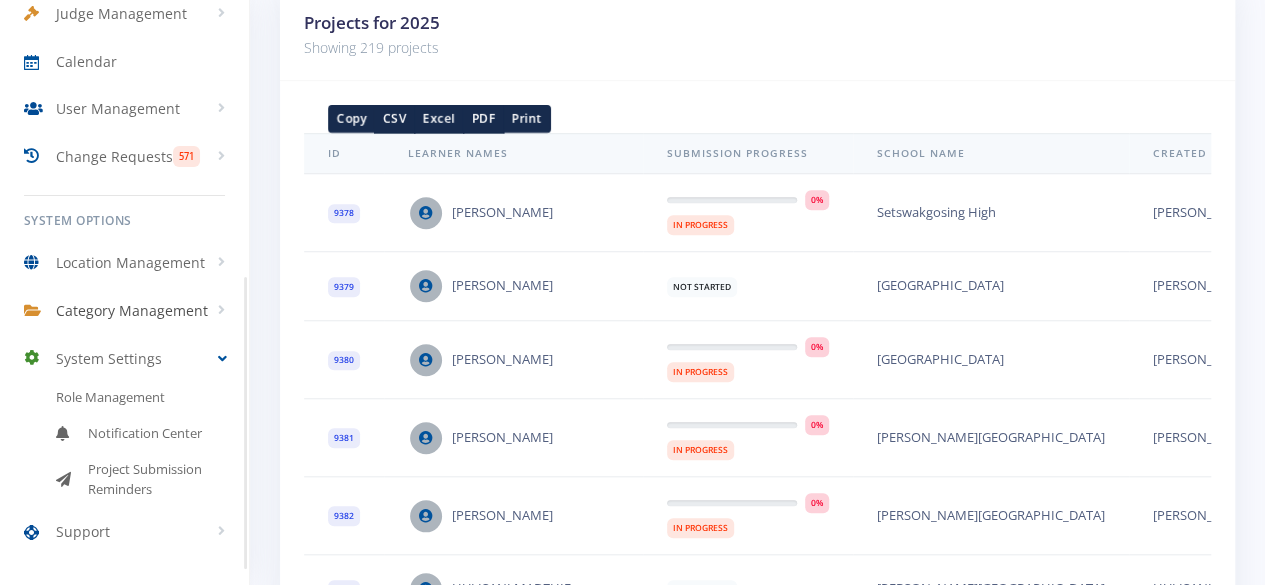 click on "Category Management" at bounding box center [132, 310] 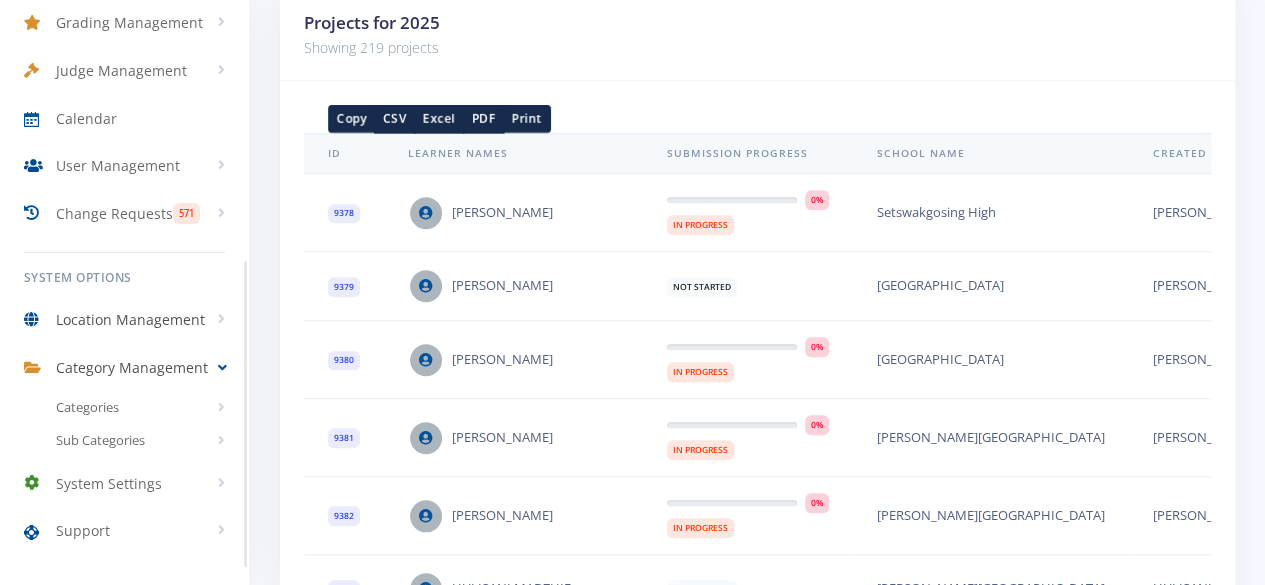 scroll, scrollTop: 482, scrollLeft: 0, axis: vertical 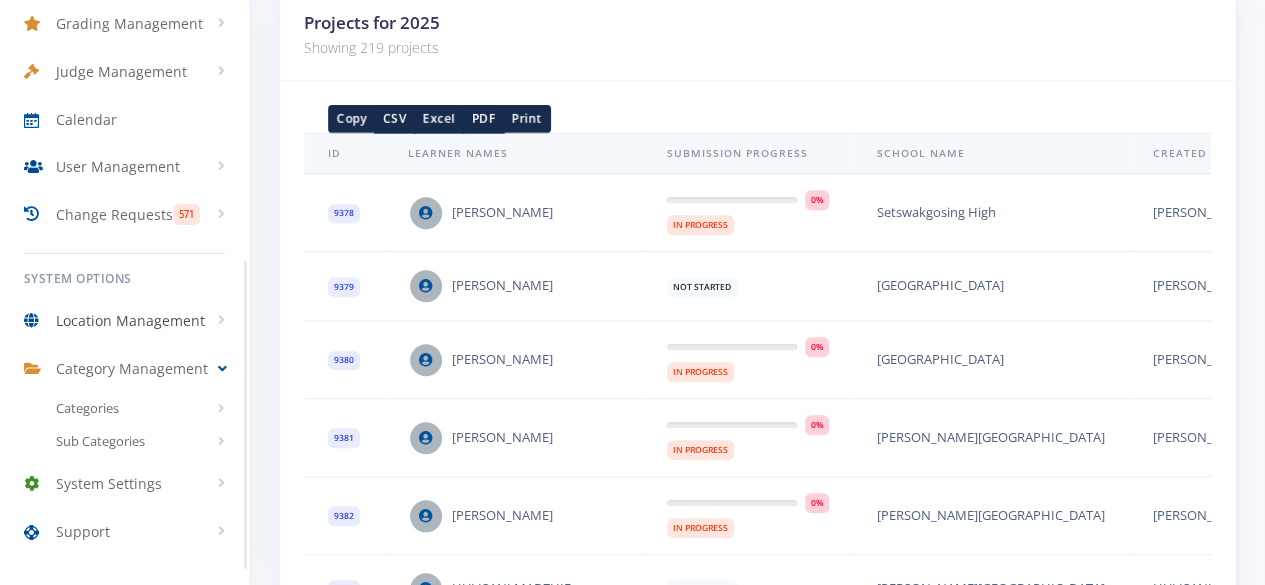 click on "Location Management" at bounding box center (130, 320) 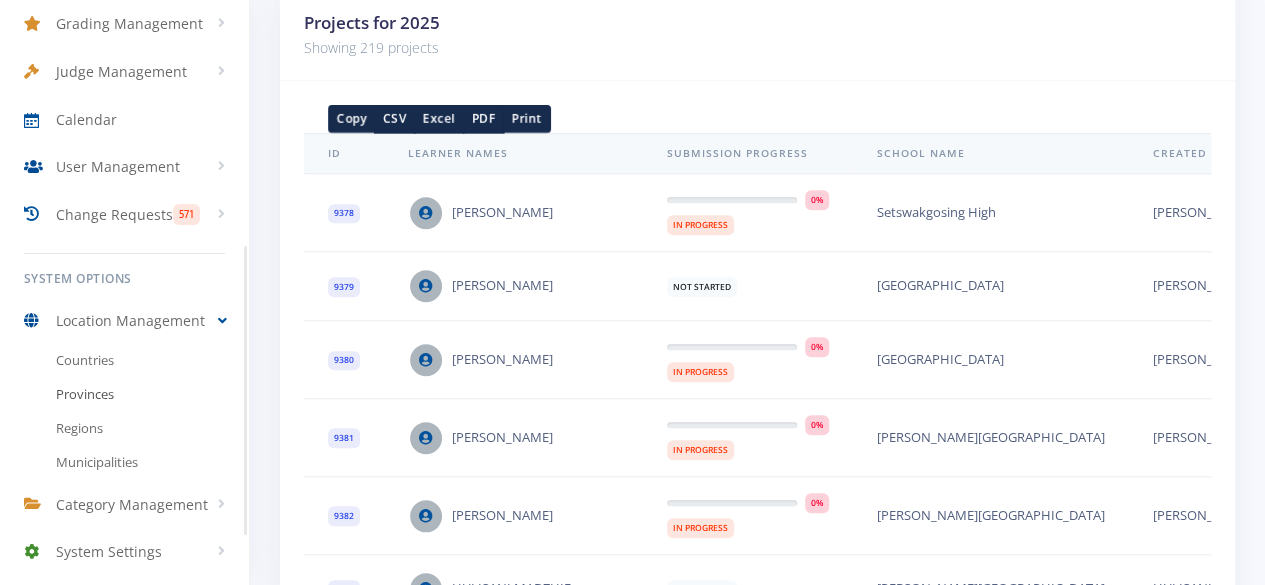 click on "Provinces" at bounding box center (124, 395) 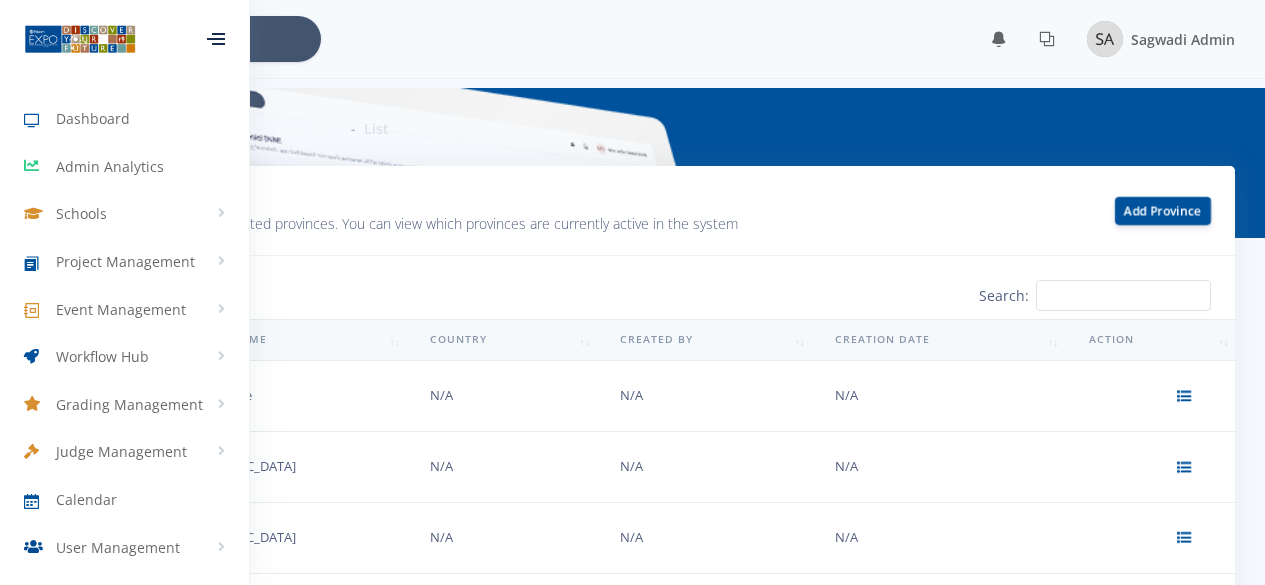 scroll, scrollTop: 0, scrollLeft: 0, axis: both 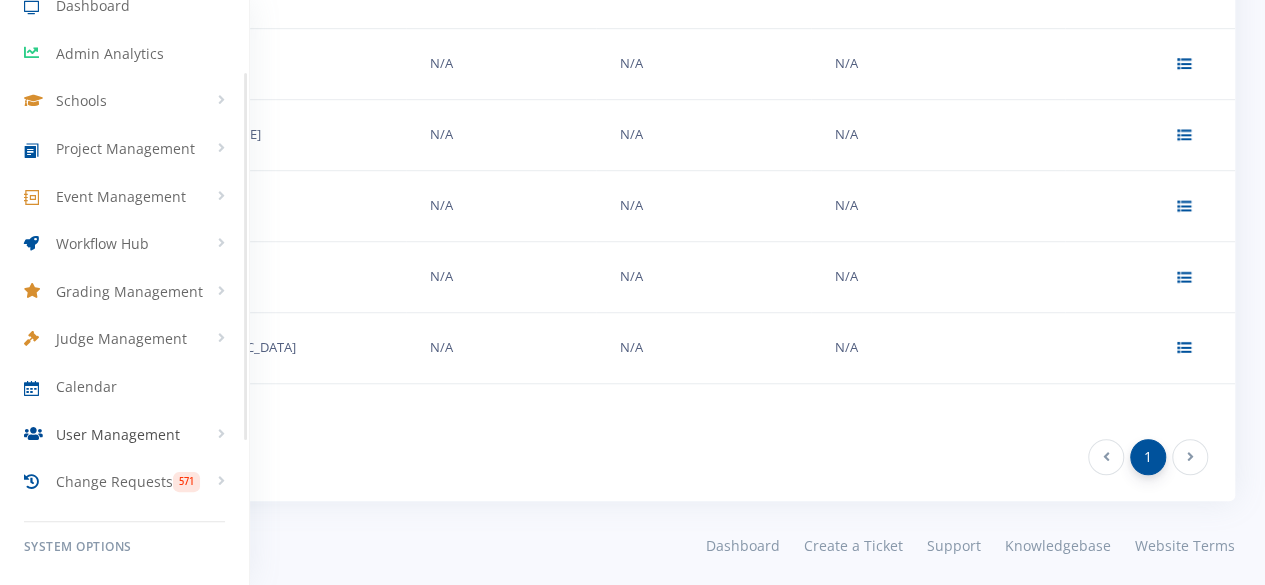 click on "User Management" at bounding box center (124, 434) 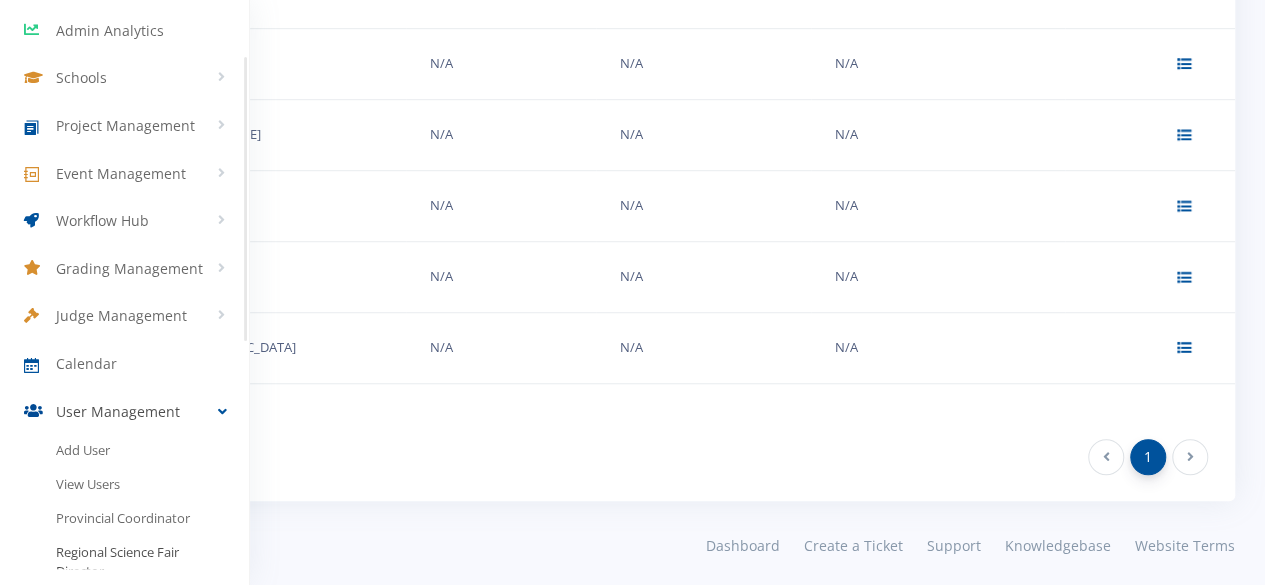 scroll, scrollTop: 113, scrollLeft: 0, axis: vertical 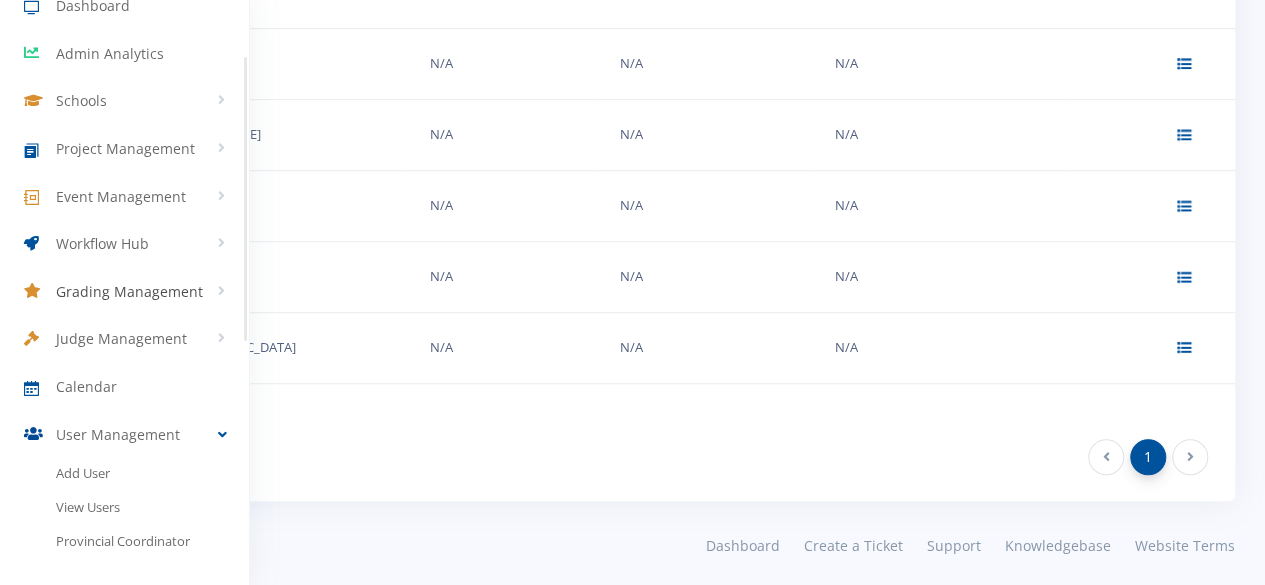 click on "Grading Management" at bounding box center [129, 291] 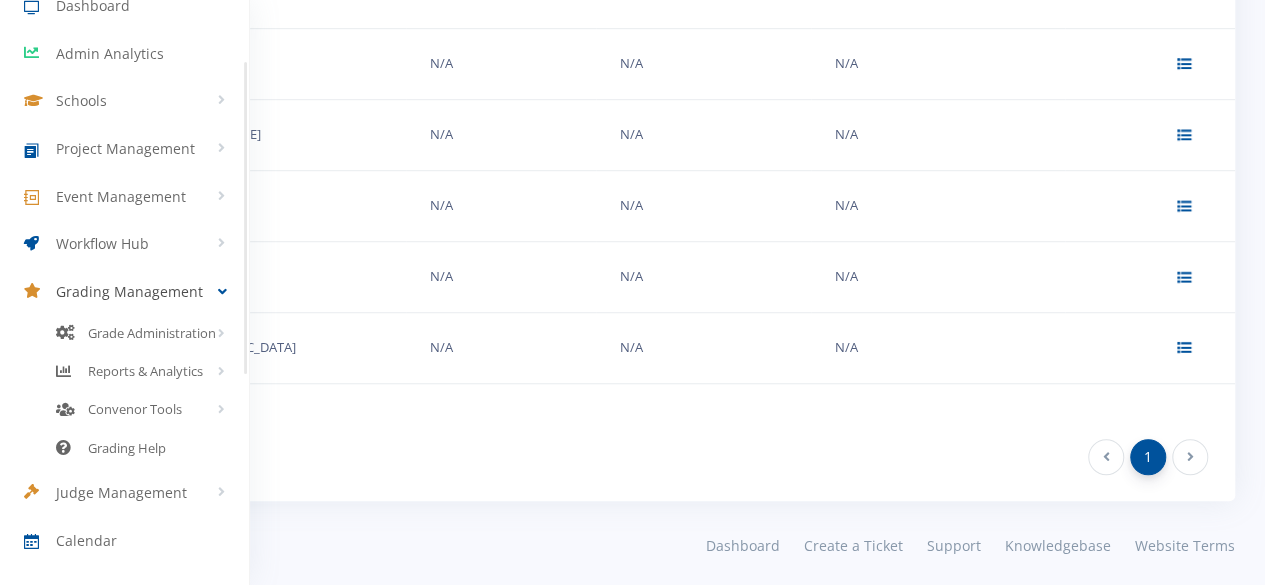 click on "Grading Management" at bounding box center [129, 291] 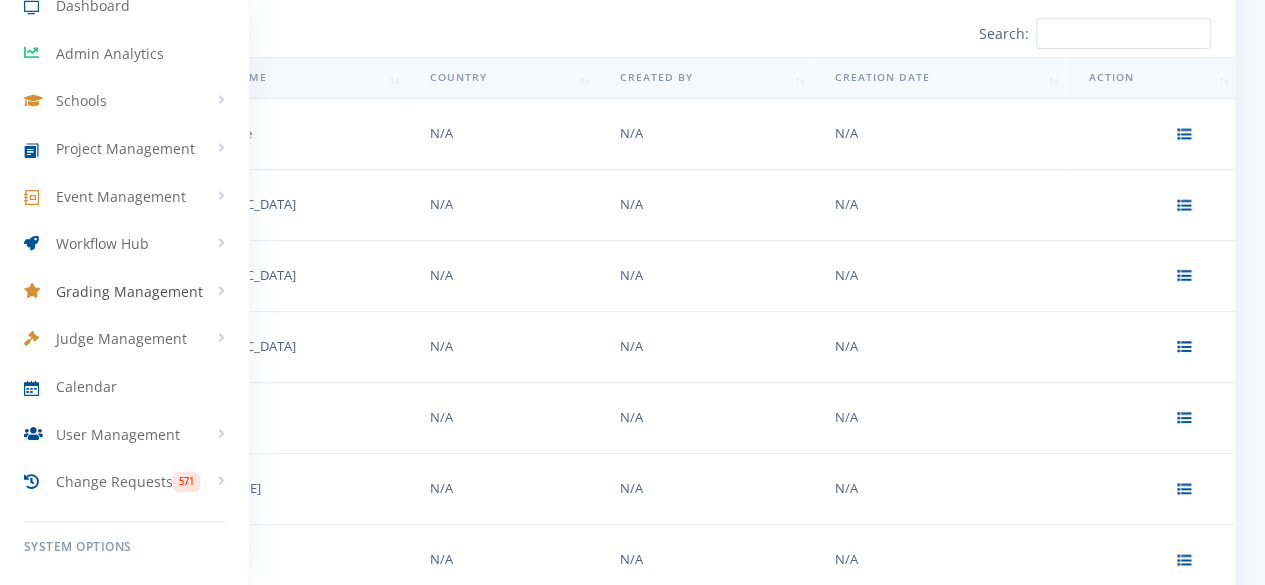 scroll, scrollTop: 0, scrollLeft: 0, axis: both 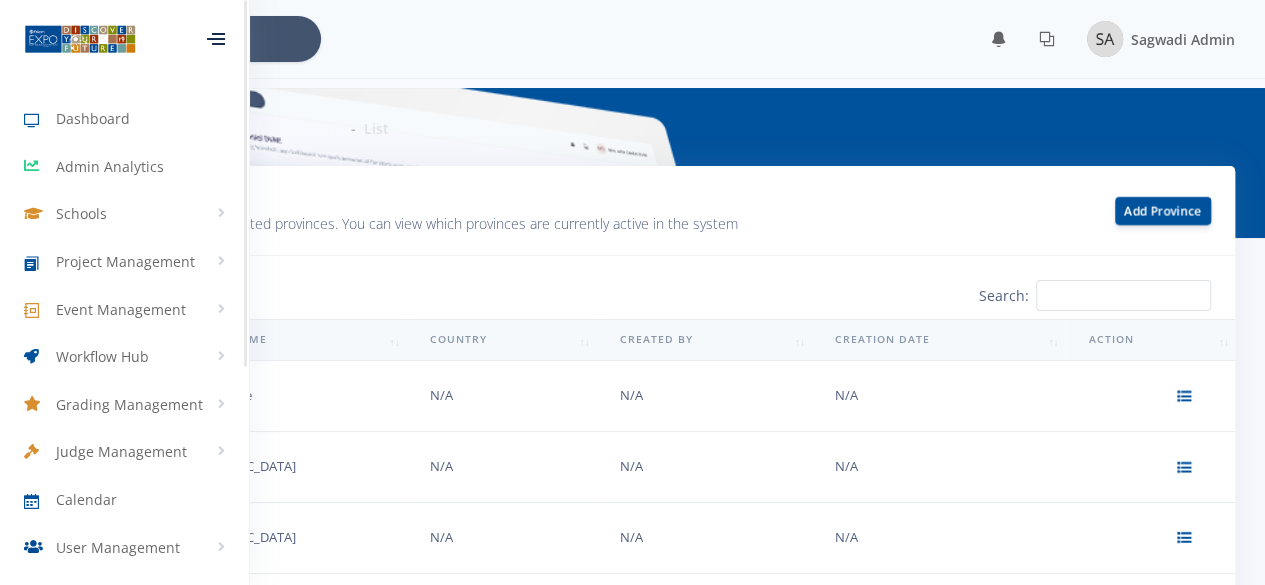 click at bounding box center [216, 39] 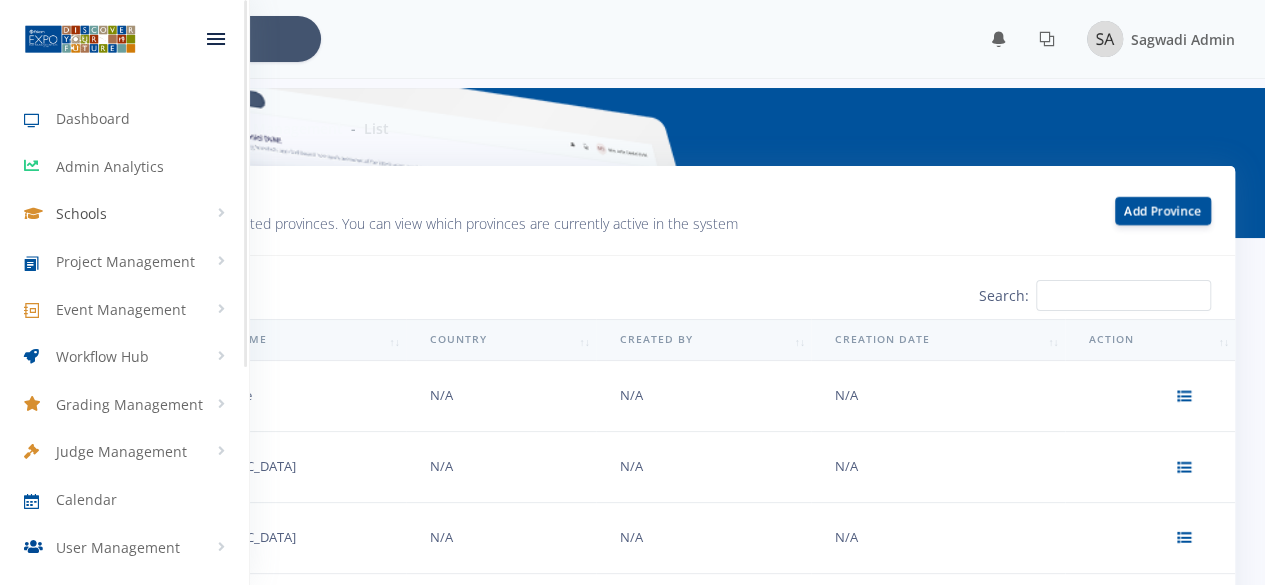 click on "Schools" at bounding box center (124, 214) 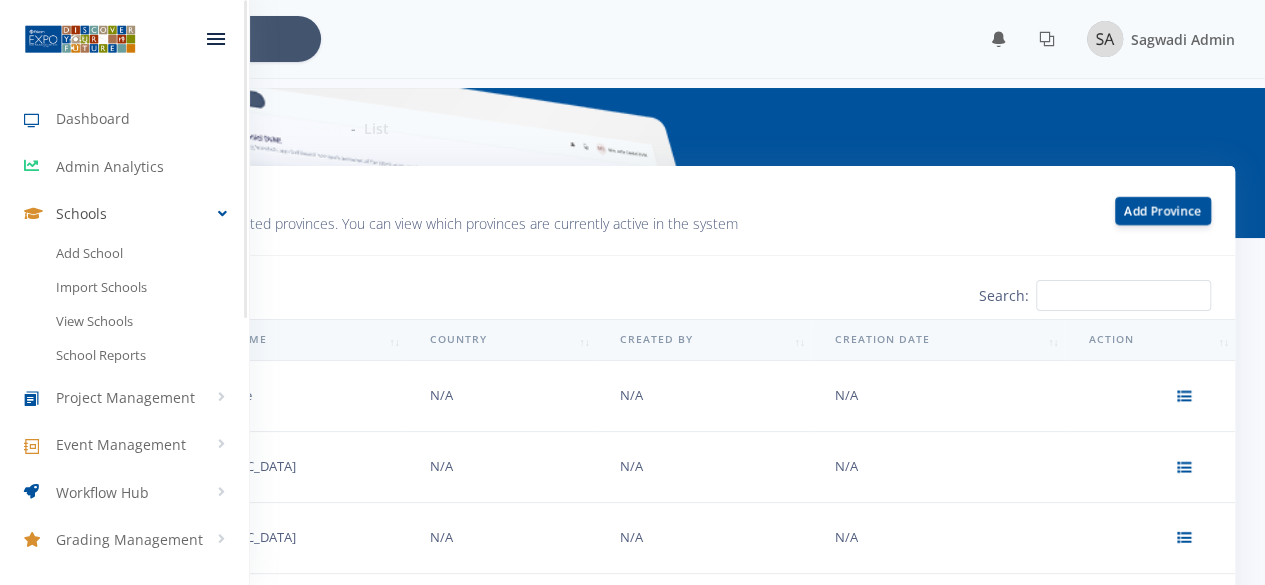 click on "Schools" at bounding box center (124, 214) 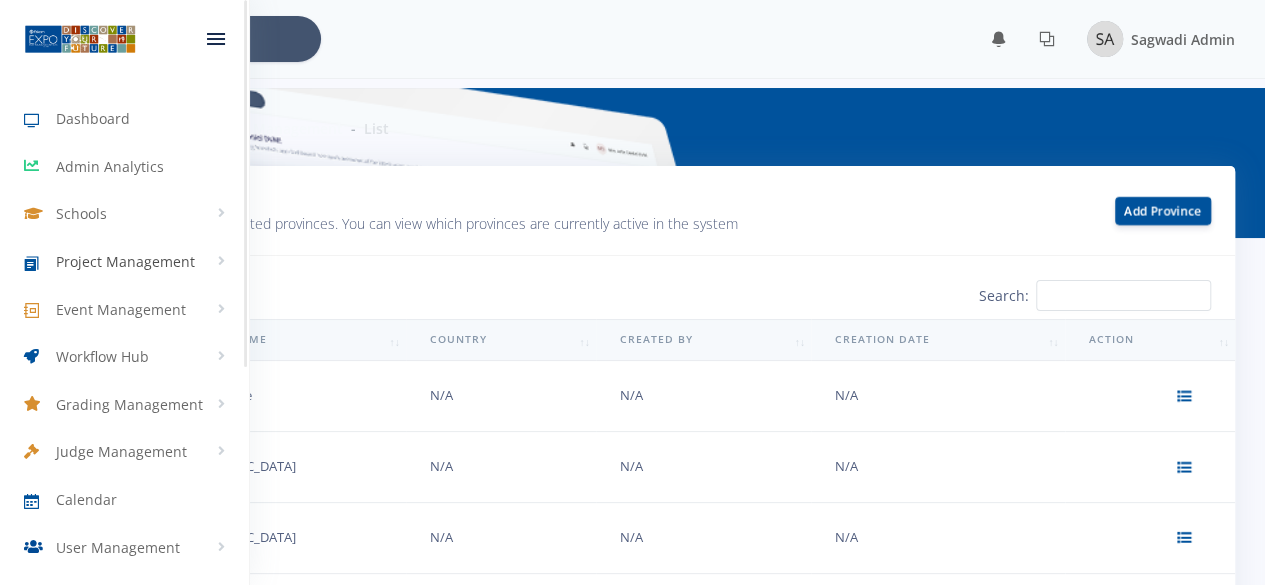 click on "Project Management" at bounding box center (124, 262) 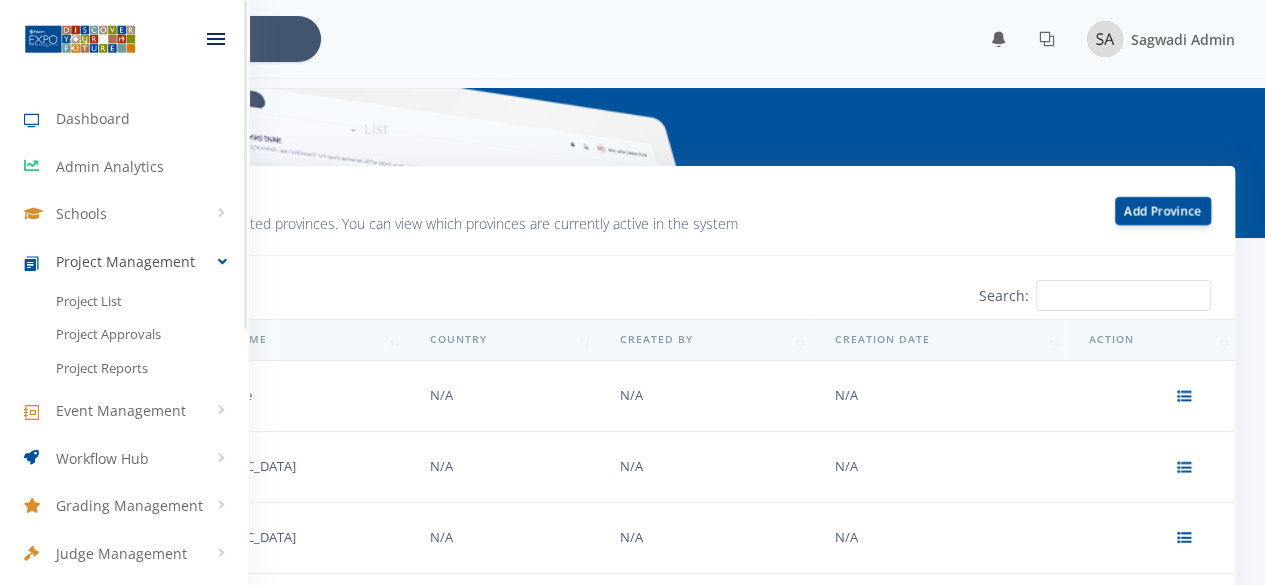 click on "Project Management" at bounding box center [124, 262] 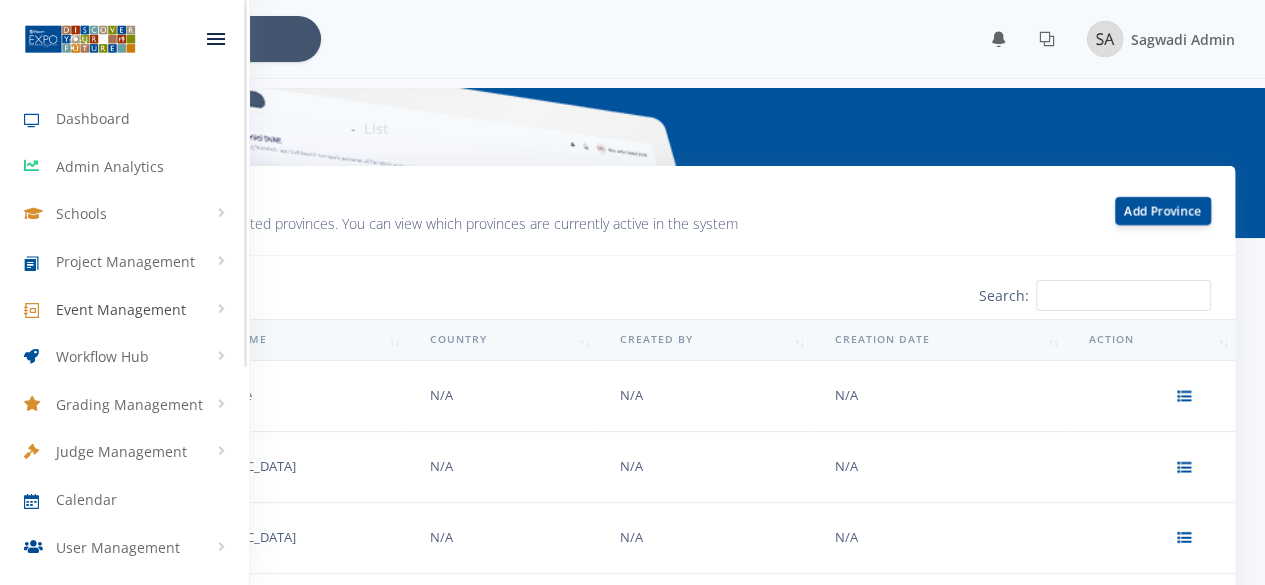 click on "Event Management" at bounding box center [124, 309] 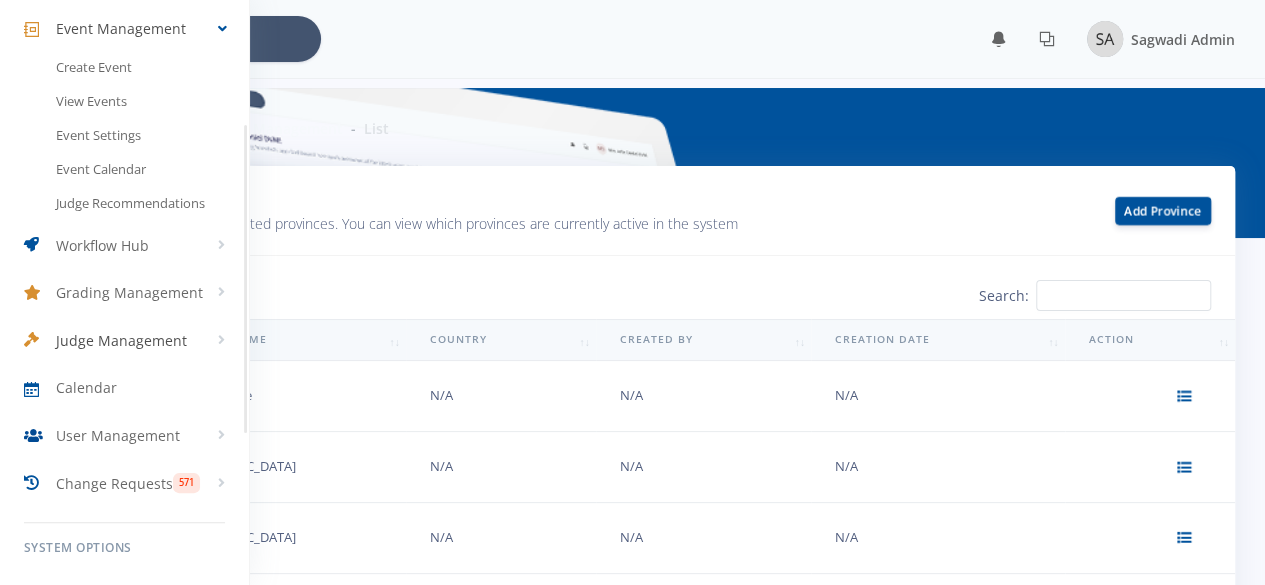 scroll, scrollTop: 300, scrollLeft: 0, axis: vertical 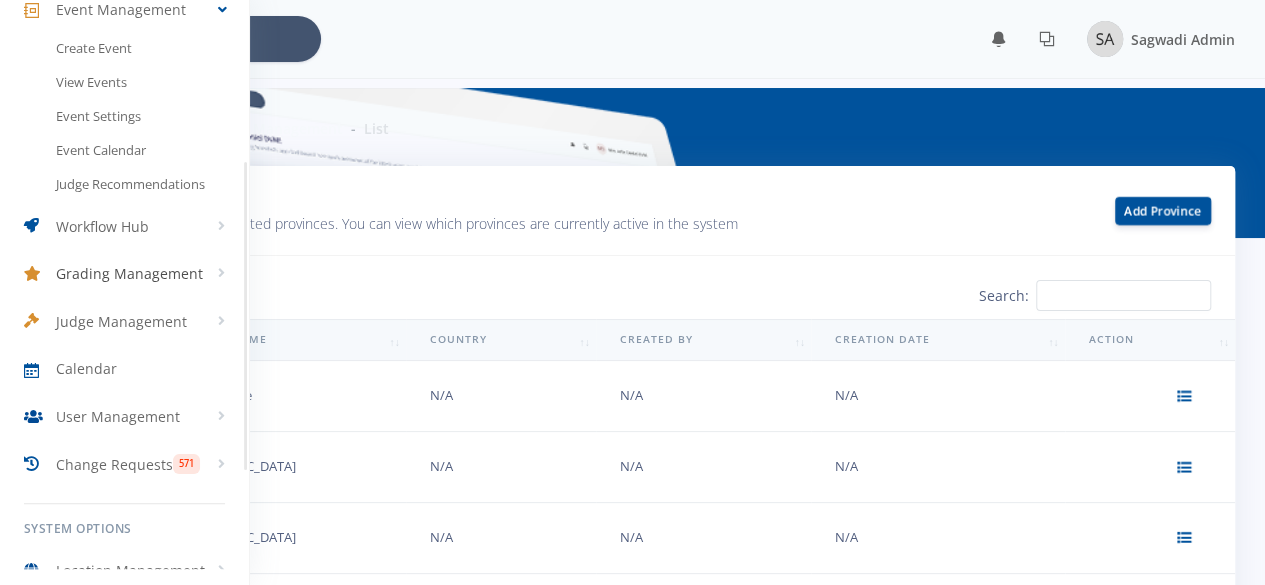 click on "Grading Management" at bounding box center (124, 274) 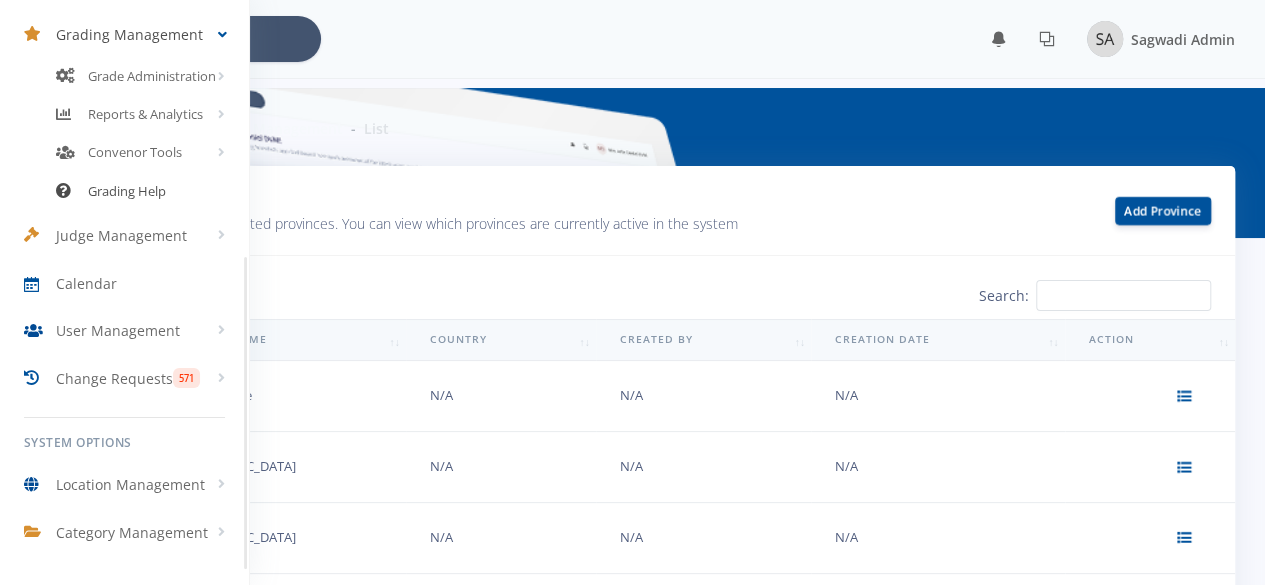 scroll, scrollTop: 466, scrollLeft: 0, axis: vertical 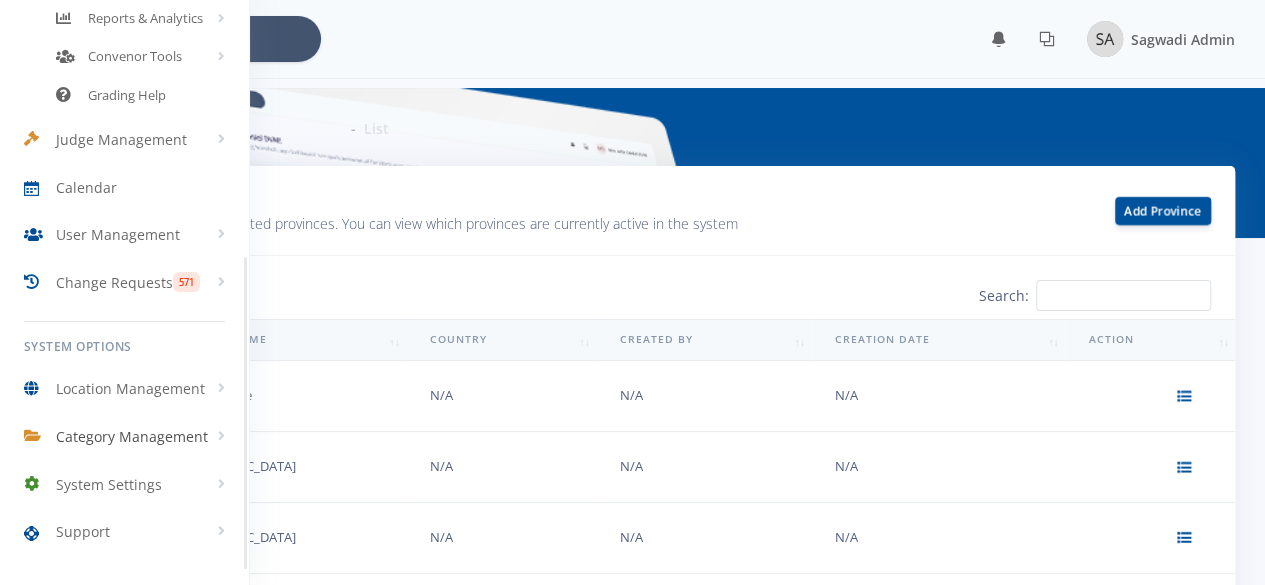 click on "Category Management" at bounding box center [124, 437] 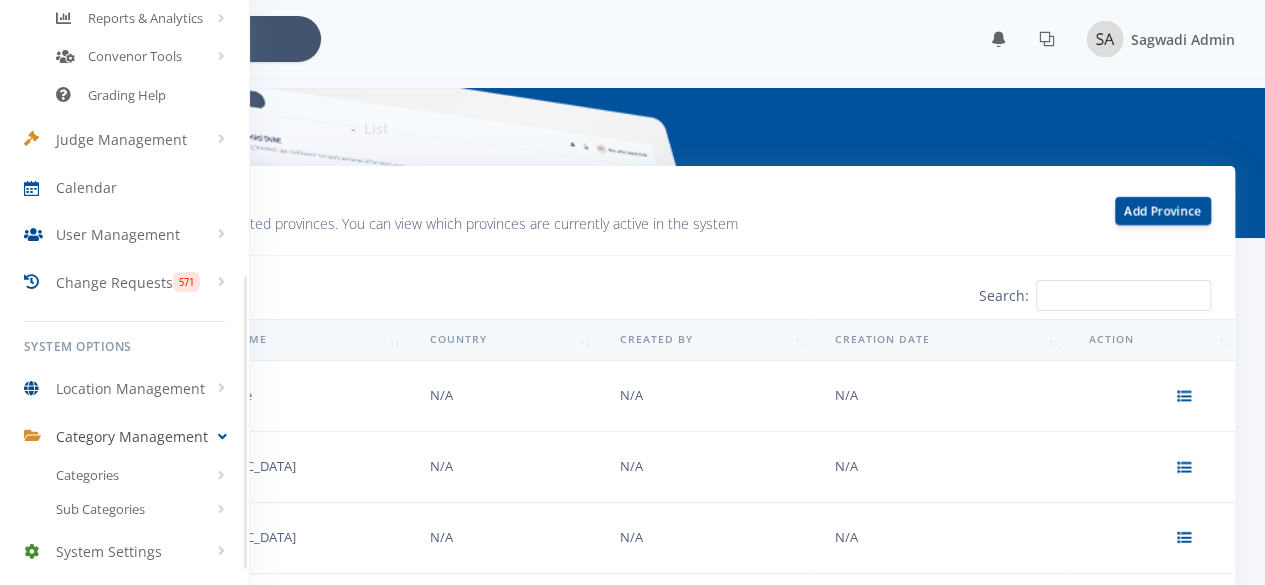 scroll, scrollTop: 534, scrollLeft: 0, axis: vertical 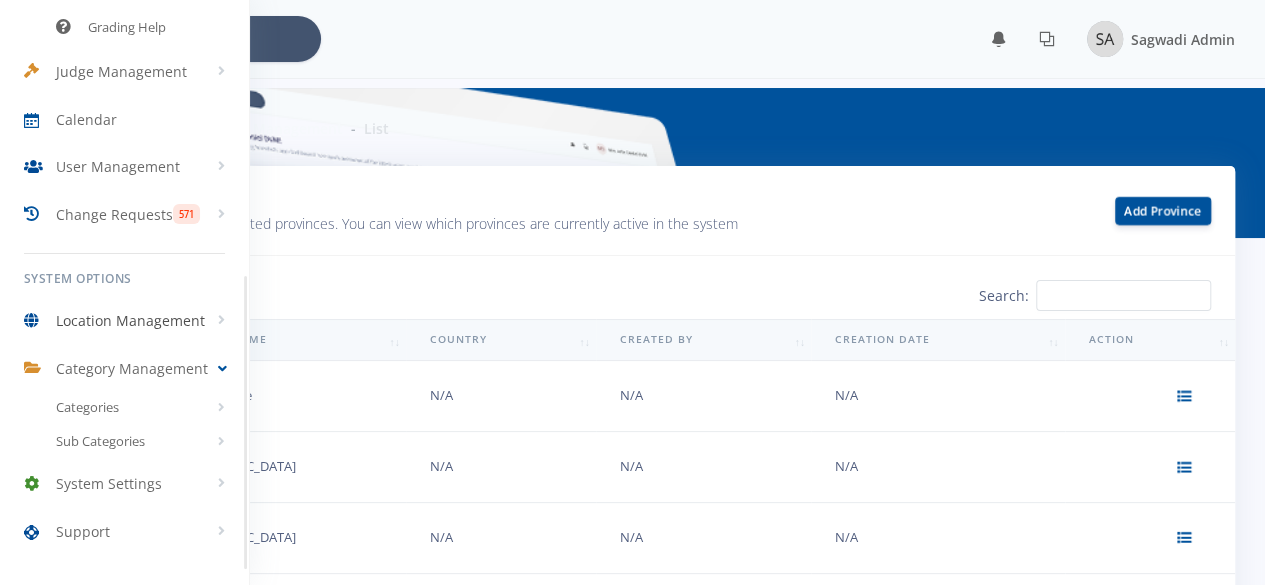click on "Location Management" at bounding box center [130, 320] 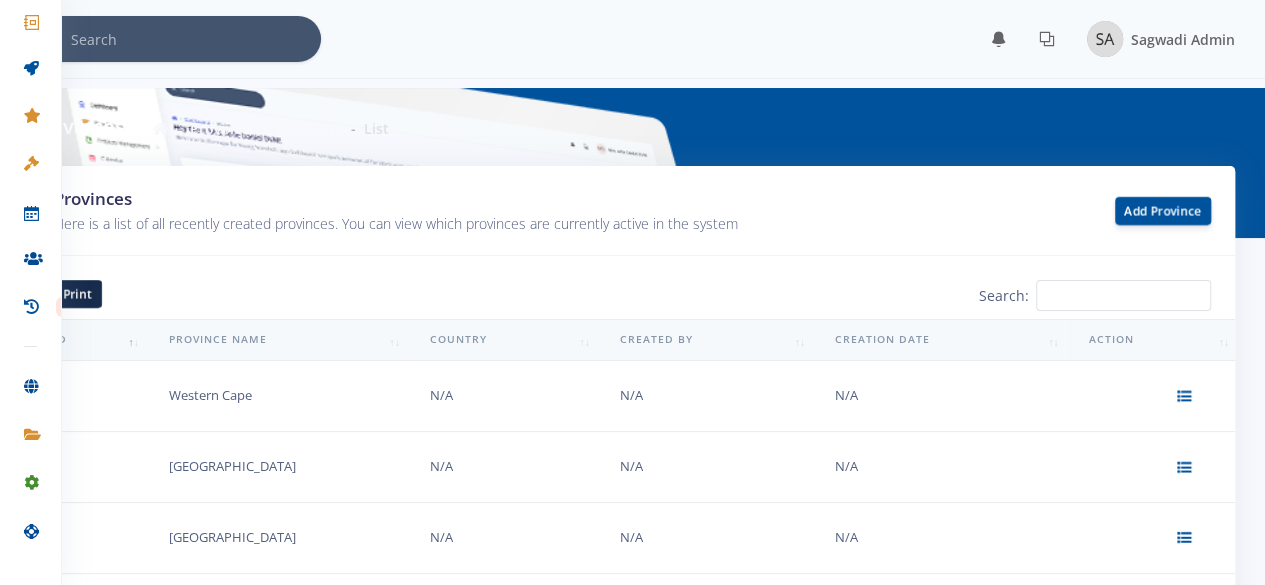 scroll, scrollTop: 287, scrollLeft: 0, axis: vertical 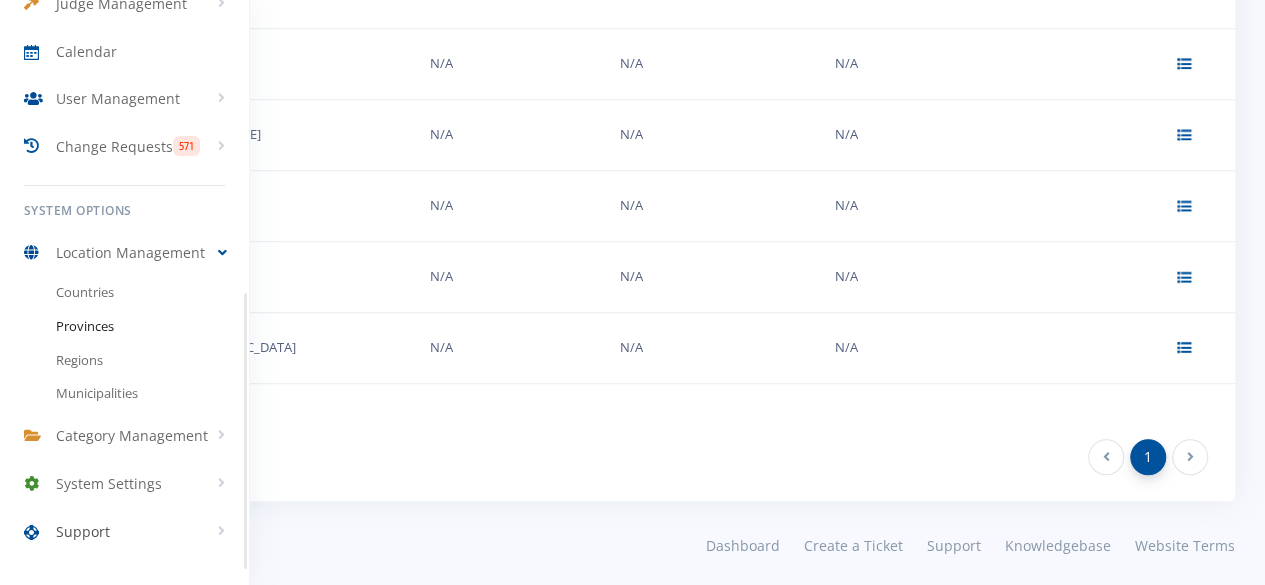 click on "Support" at bounding box center [124, 531] 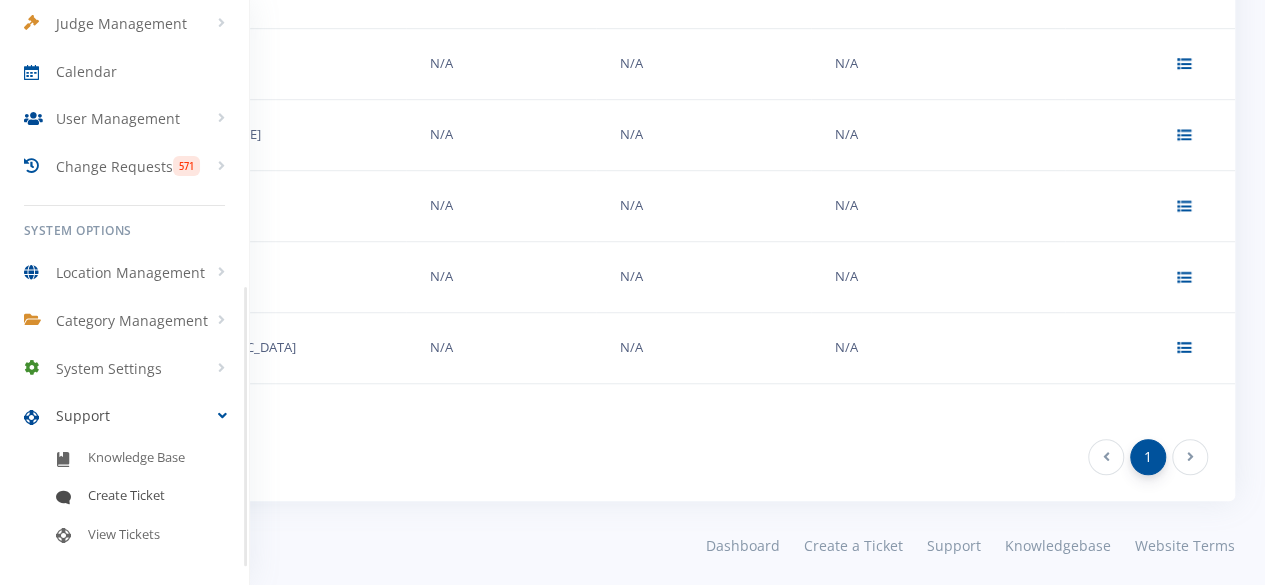 scroll, scrollTop: 582, scrollLeft: 0, axis: vertical 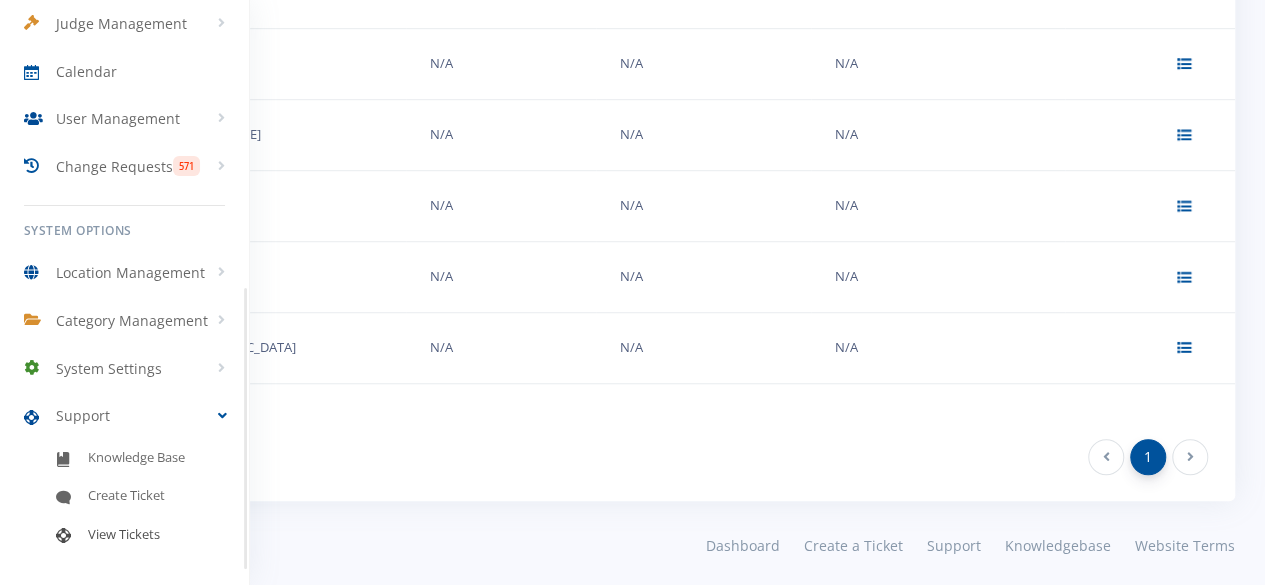 click on "View Tickets" at bounding box center (124, 535) 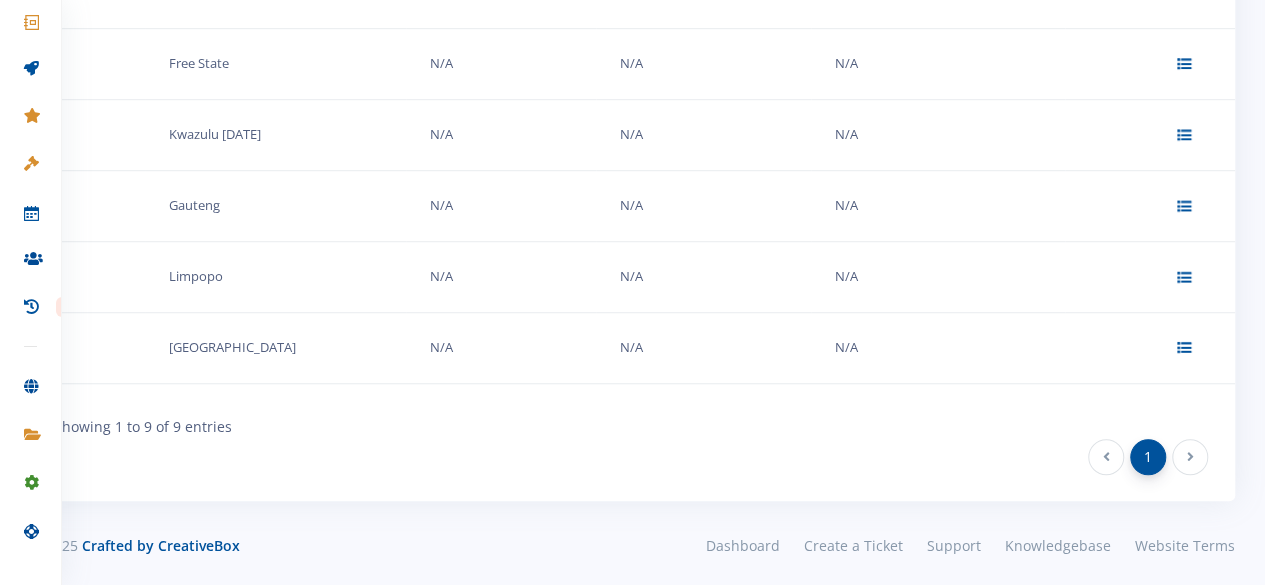scroll, scrollTop: 287, scrollLeft: 0, axis: vertical 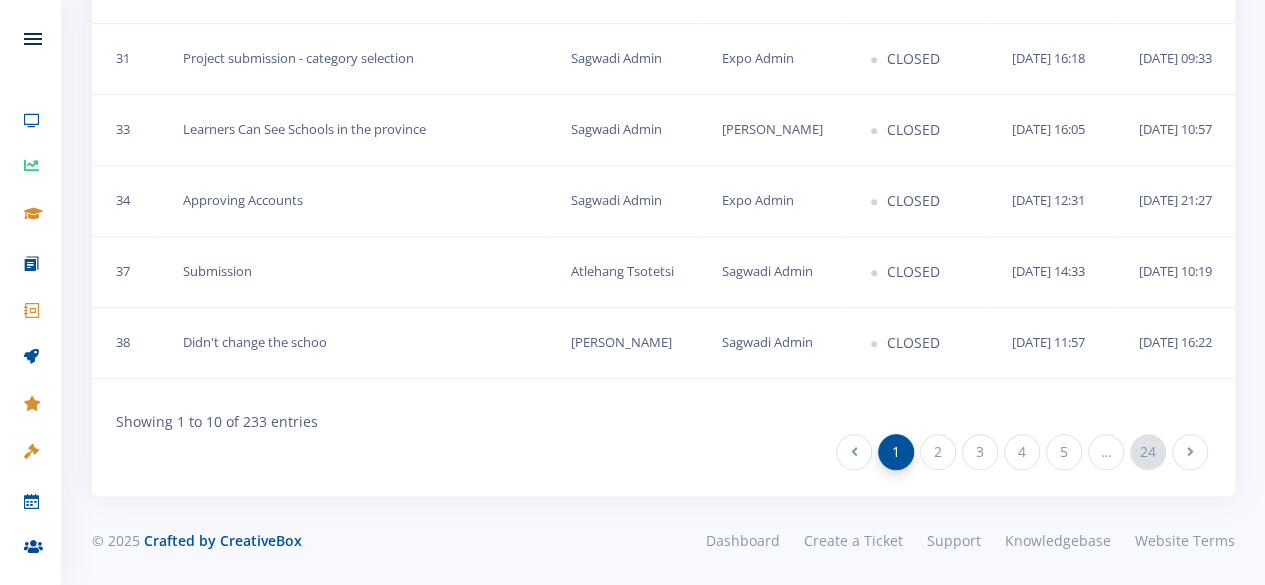 click on "24" at bounding box center [1148, 452] 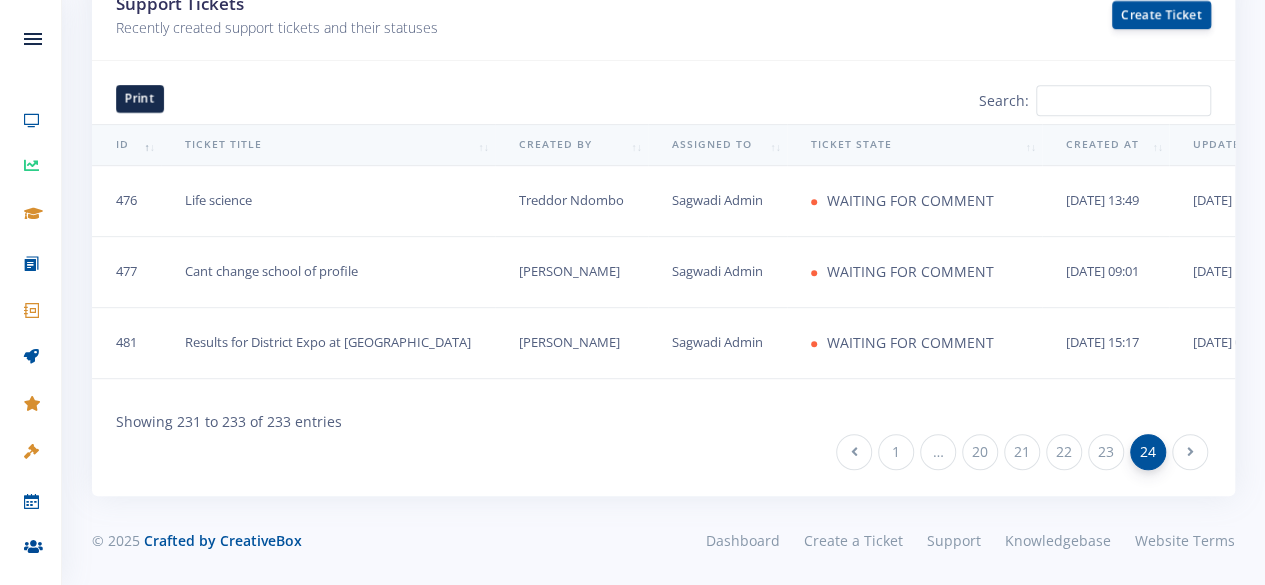 scroll, scrollTop: 402, scrollLeft: 0, axis: vertical 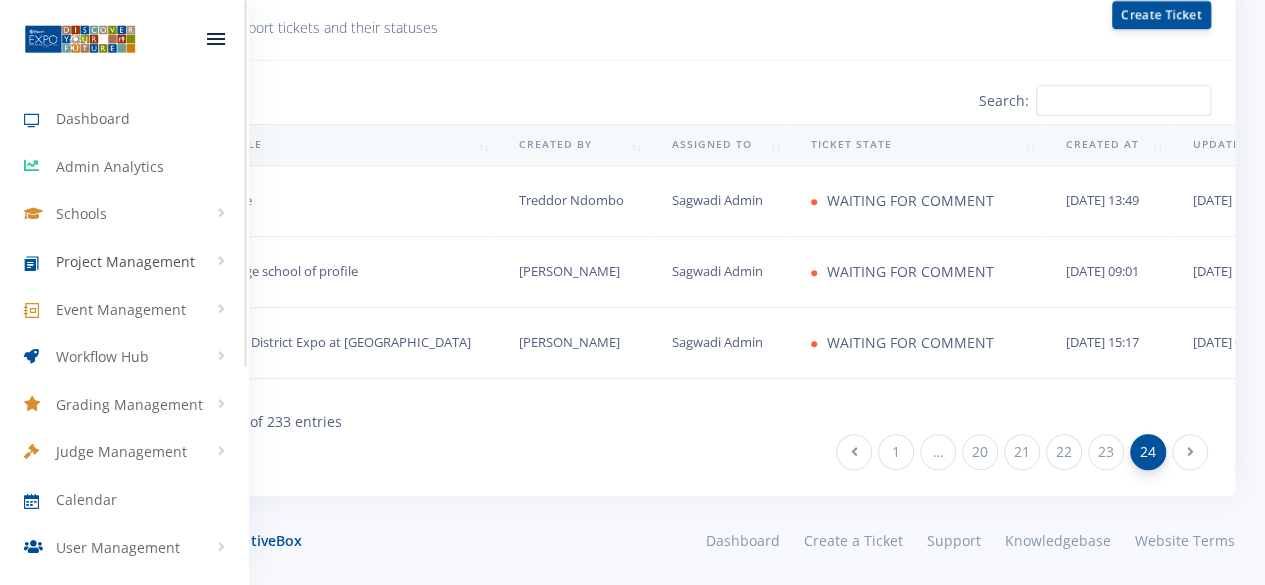 click on "Project Management" at bounding box center [125, 261] 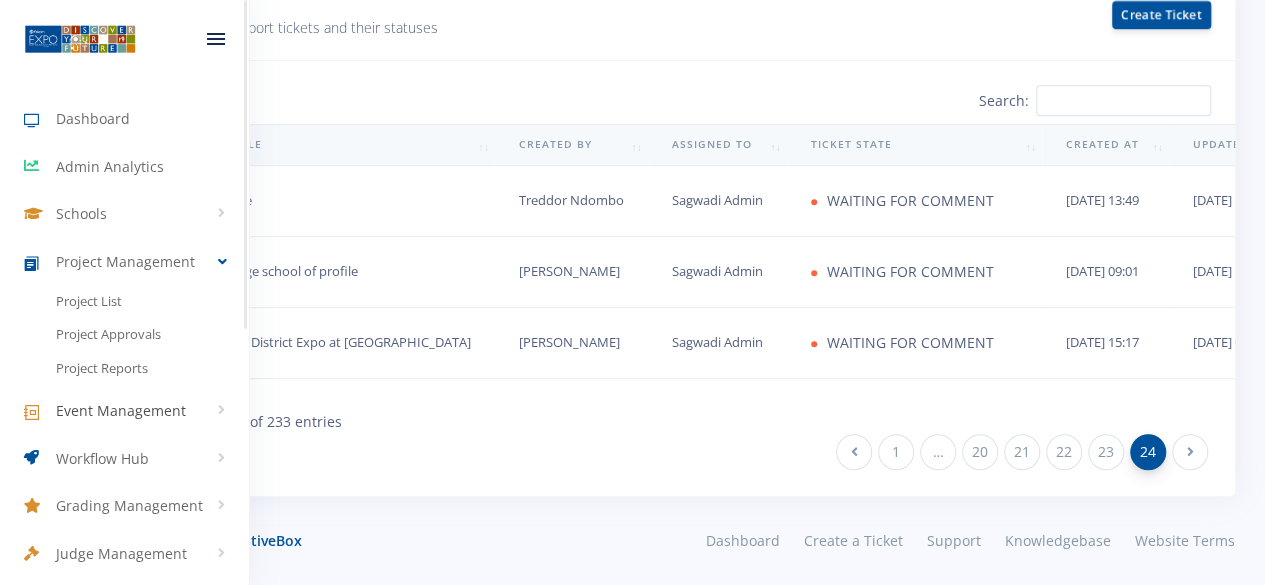 click on "Event Management" at bounding box center (121, 410) 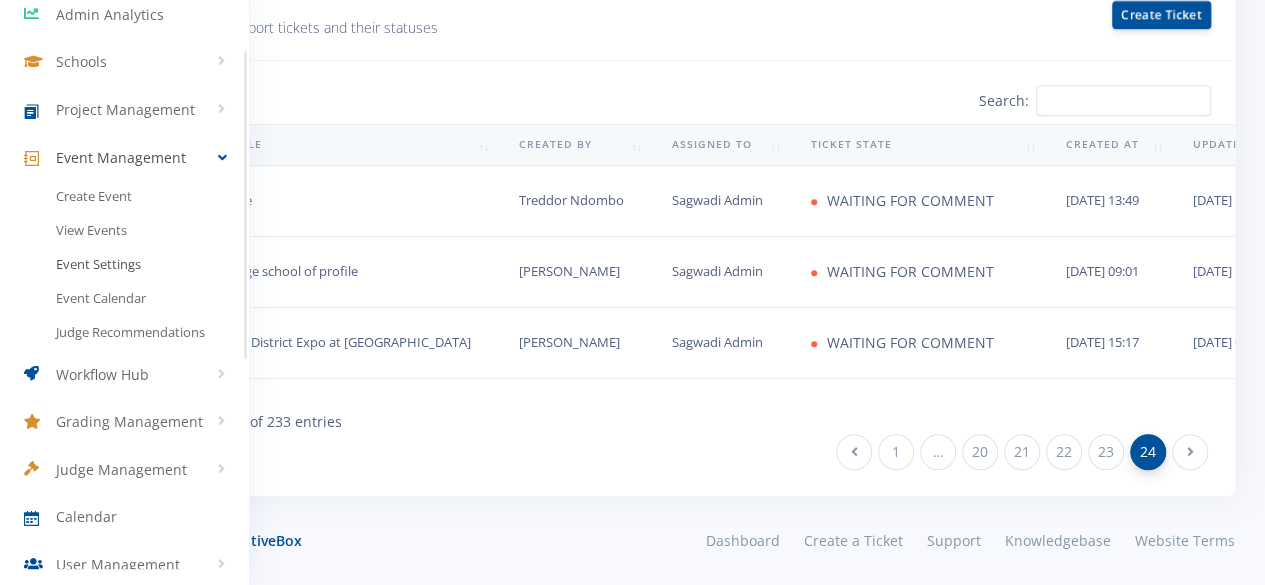 scroll, scrollTop: 200, scrollLeft: 0, axis: vertical 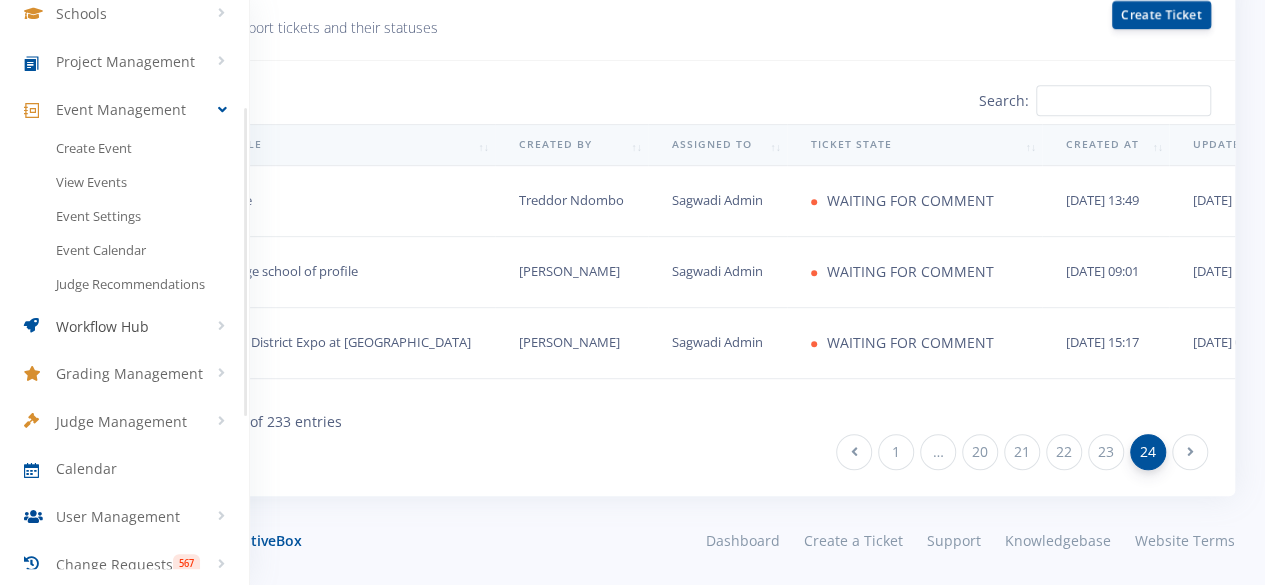 click on "Workflow Hub" at bounding box center [102, 326] 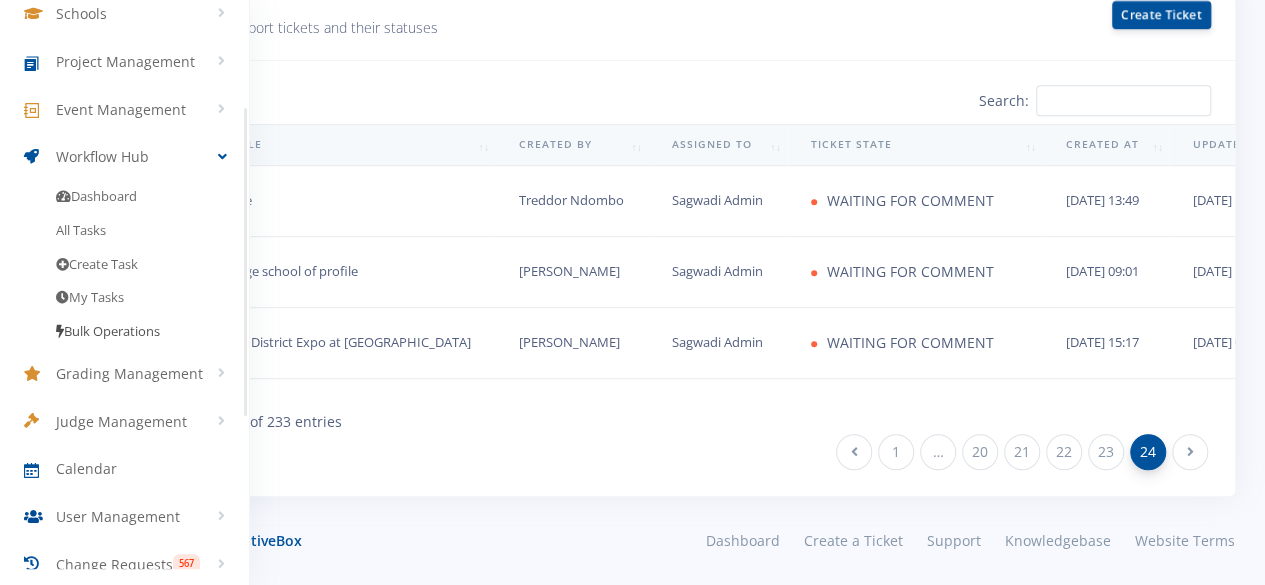 click on "Bulk Operations" at bounding box center (108, 332) 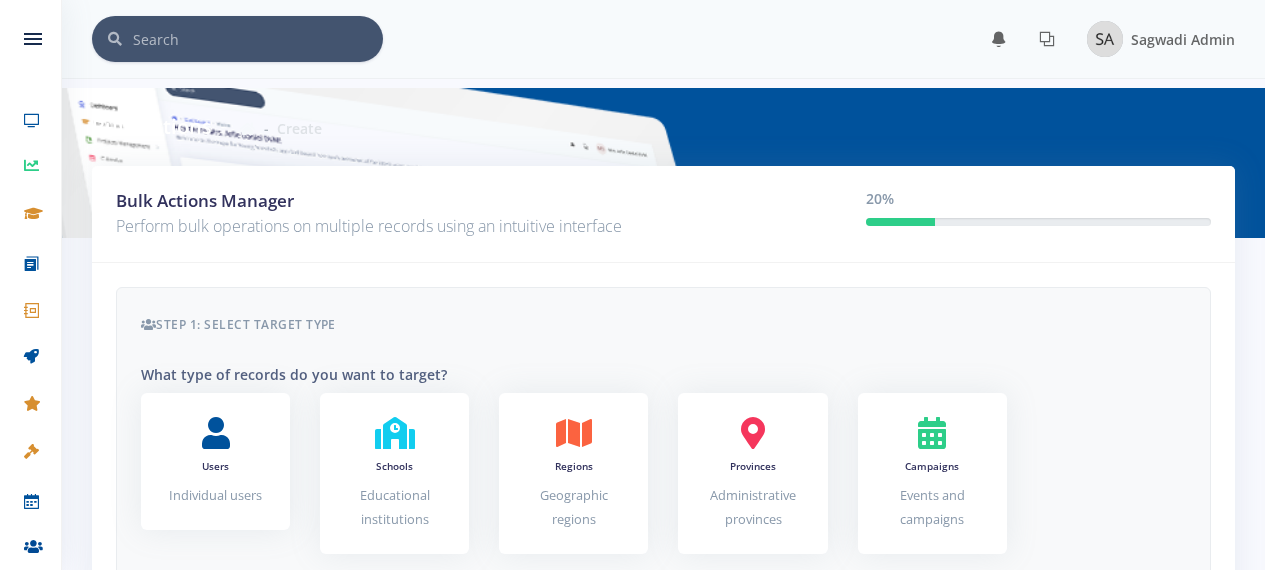scroll, scrollTop: 0, scrollLeft: 0, axis: both 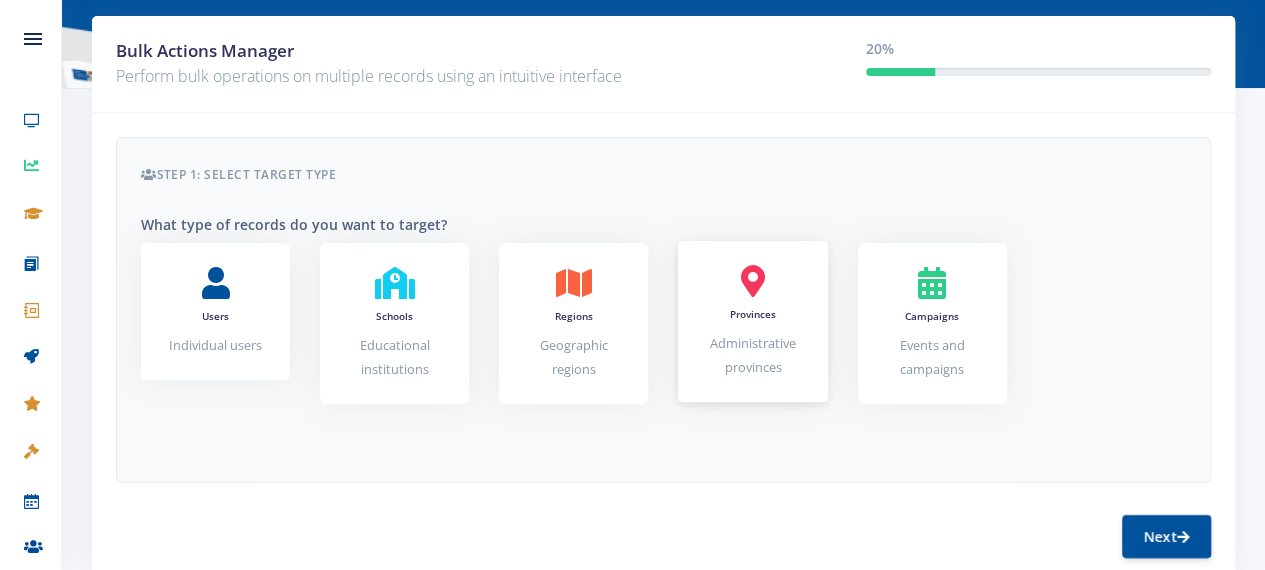 click on "Administrative provinces" at bounding box center (753, 355) 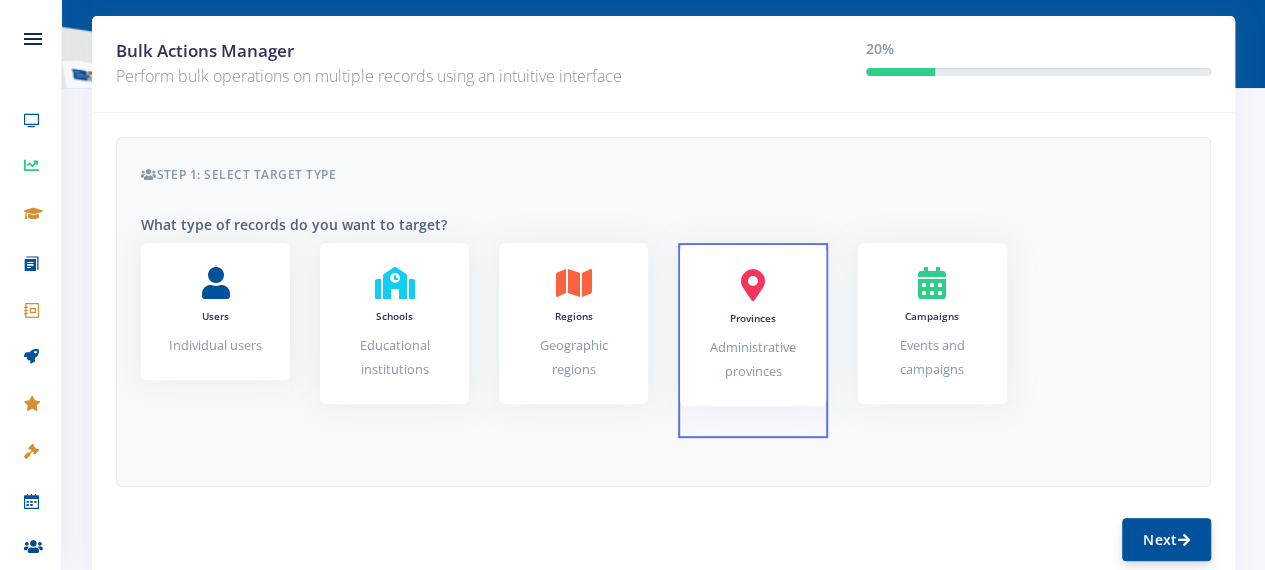 click on "Next" at bounding box center [1166, 539] 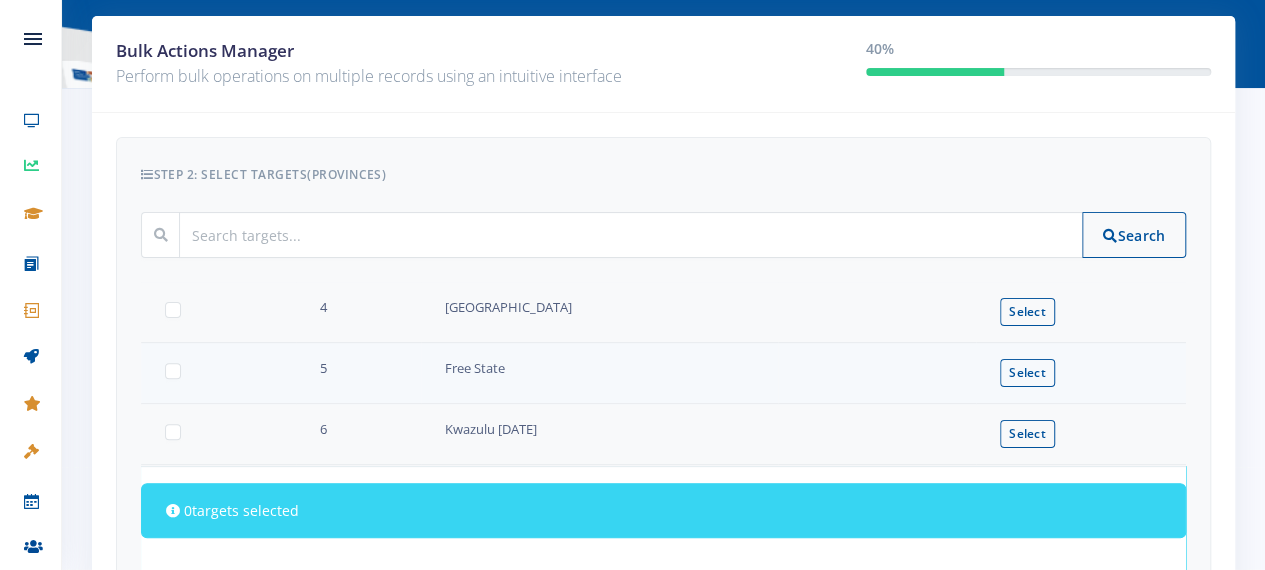 scroll, scrollTop: 240, scrollLeft: 0, axis: vertical 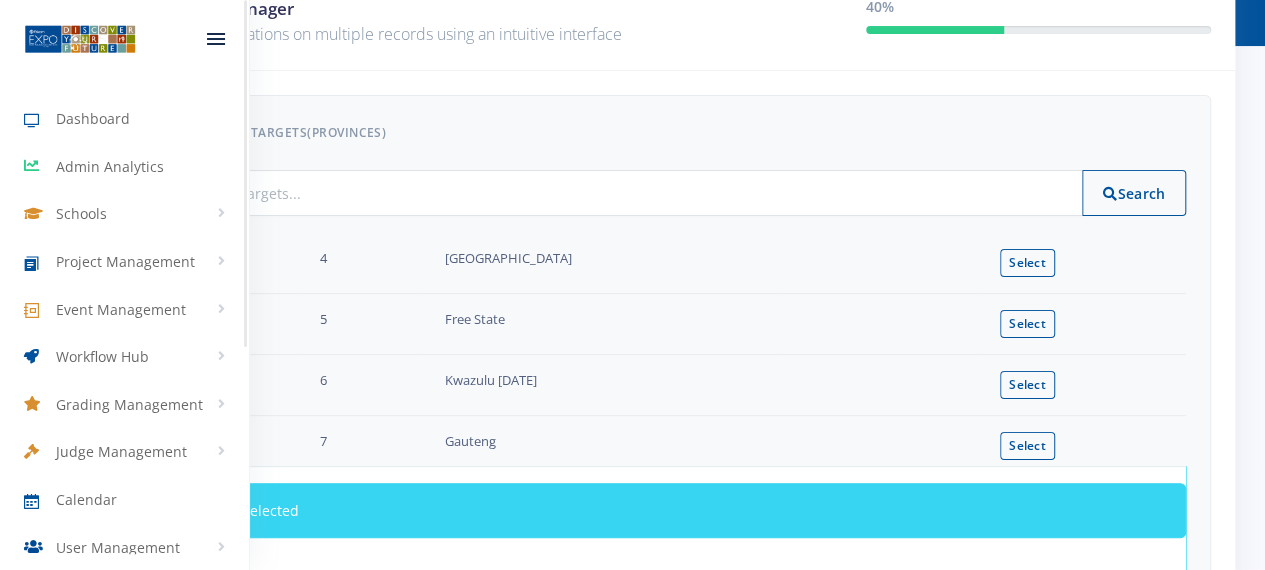 click at bounding box center (80, 39) 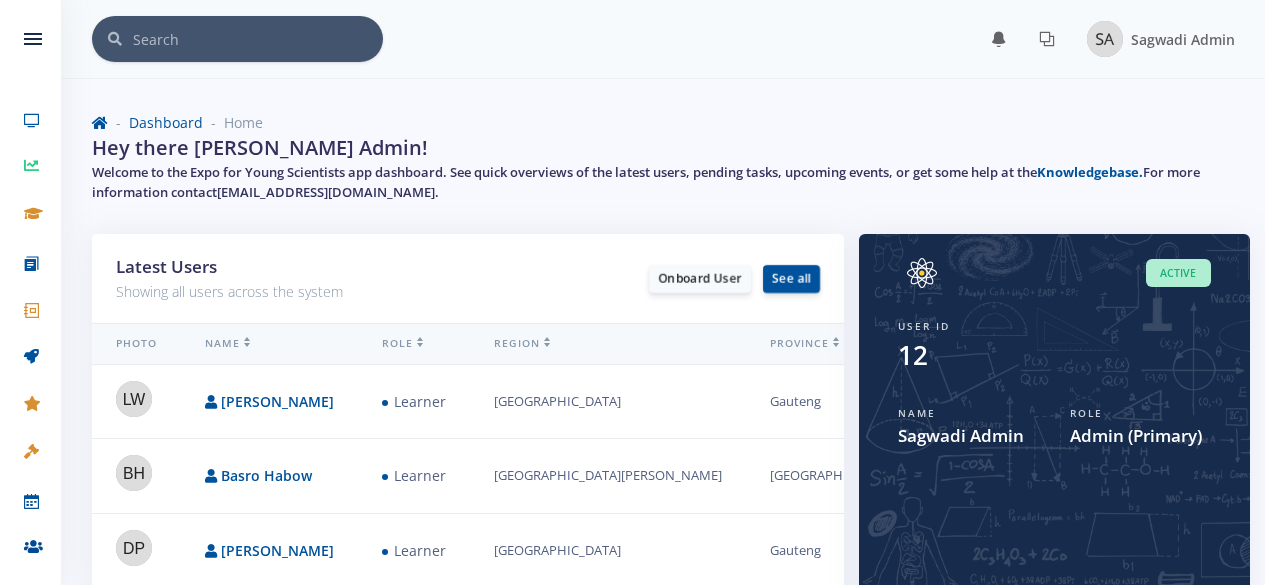 scroll, scrollTop: 0, scrollLeft: 0, axis: both 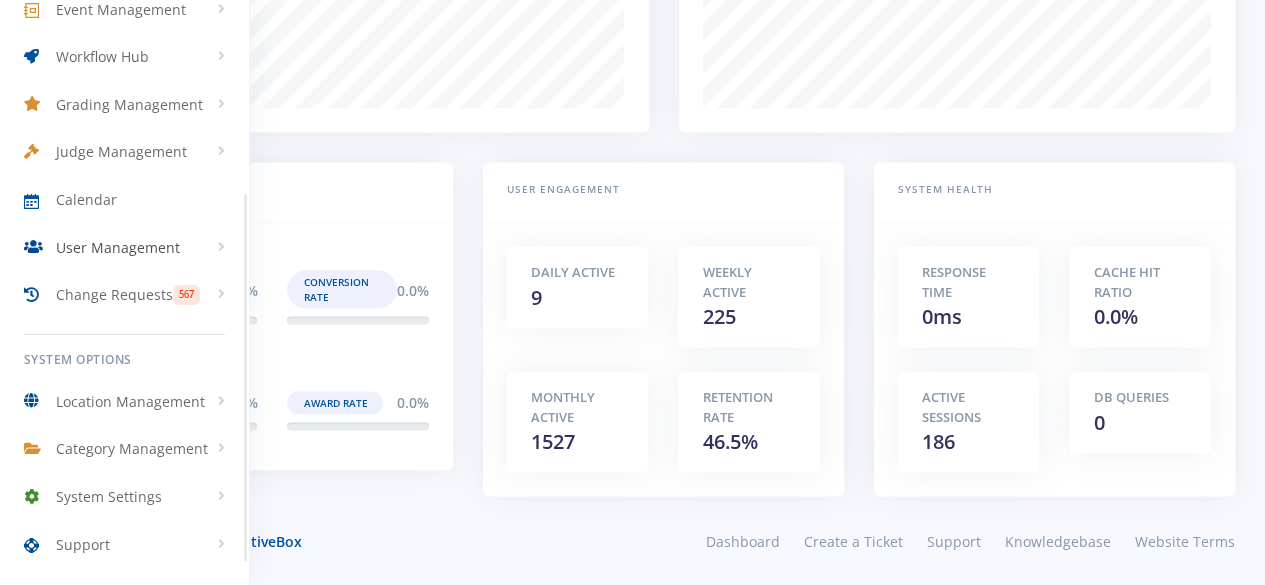 click on "User Management" at bounding box center (124, 247) 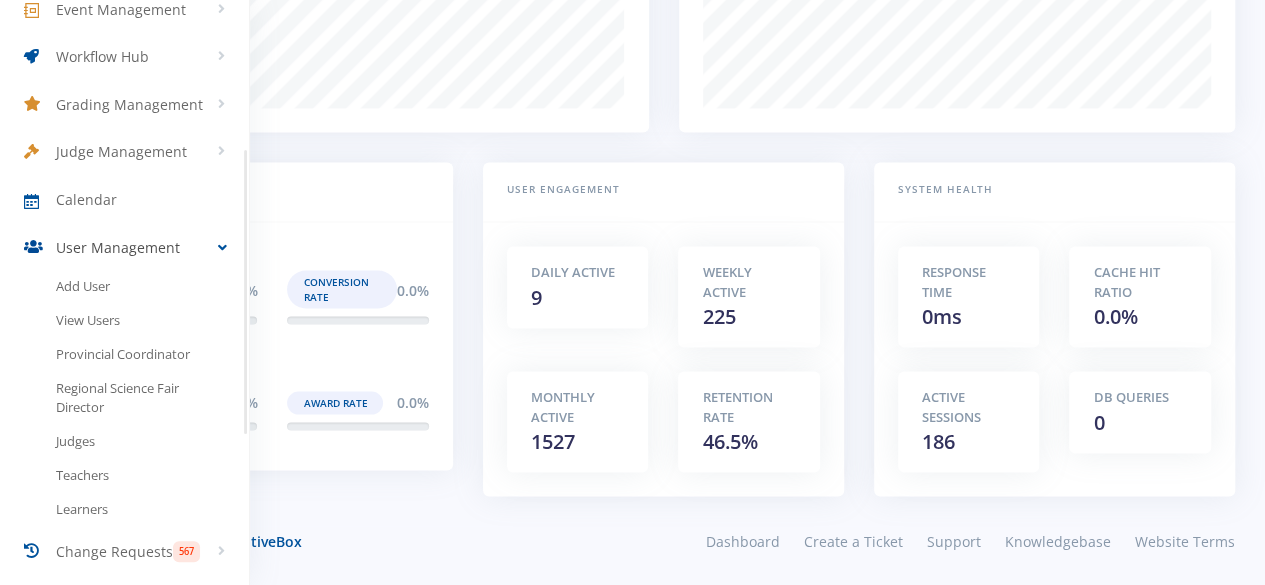 click on "User Management" at bounding box center (124, 247) 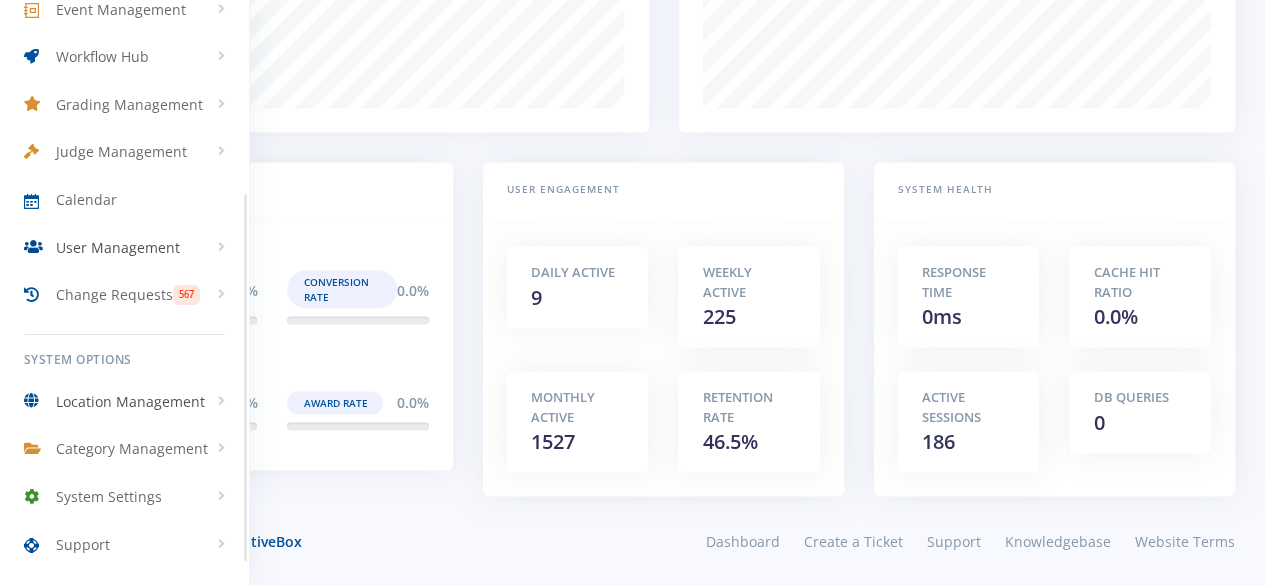 scroll, scrollTop: 313, scrollLeft: 0, axis: vertical 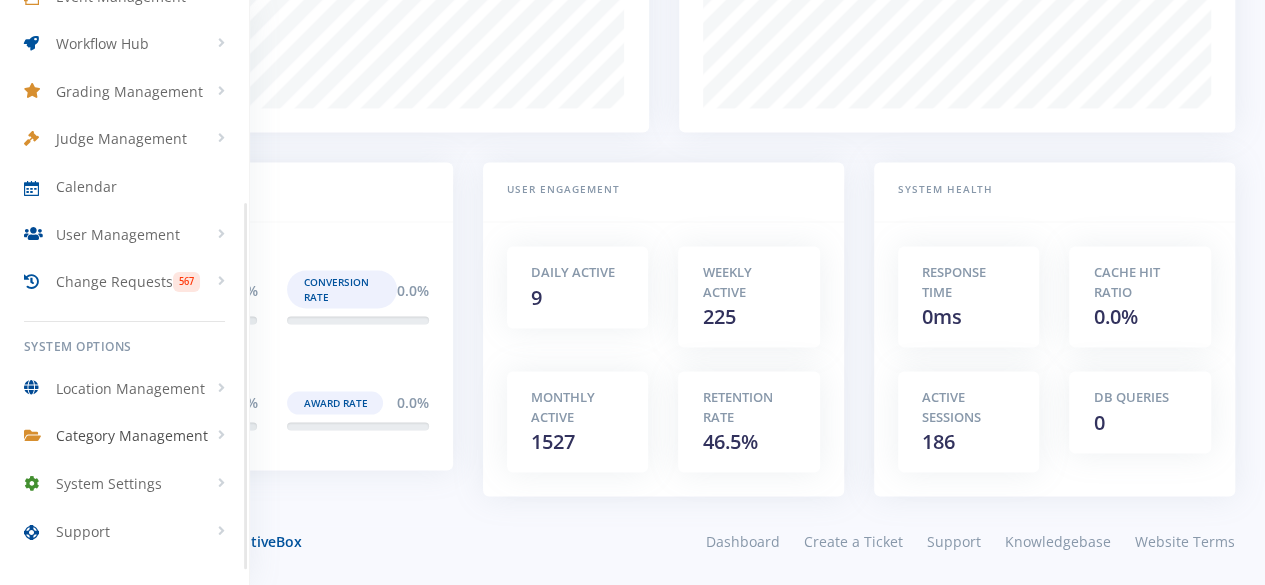 click on "Category Management" at bounding box center [132, 435] 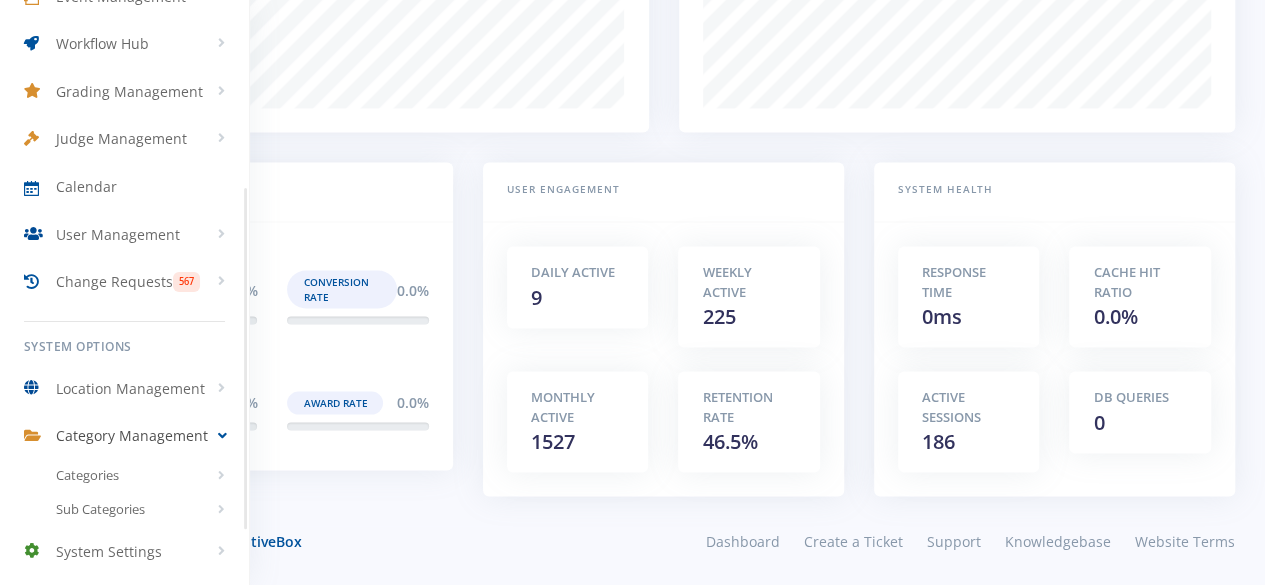 scroll, scrollTop: 380, scrollLeft: 0, axis: vertical 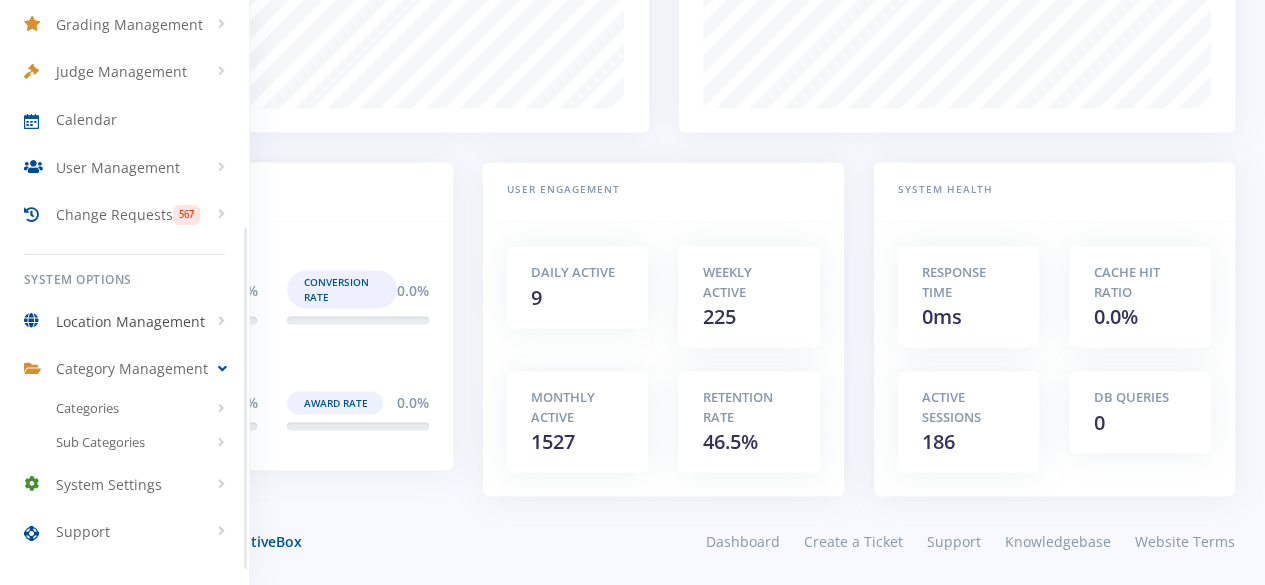 click on "Location Management" at bounding box center [130, 321] 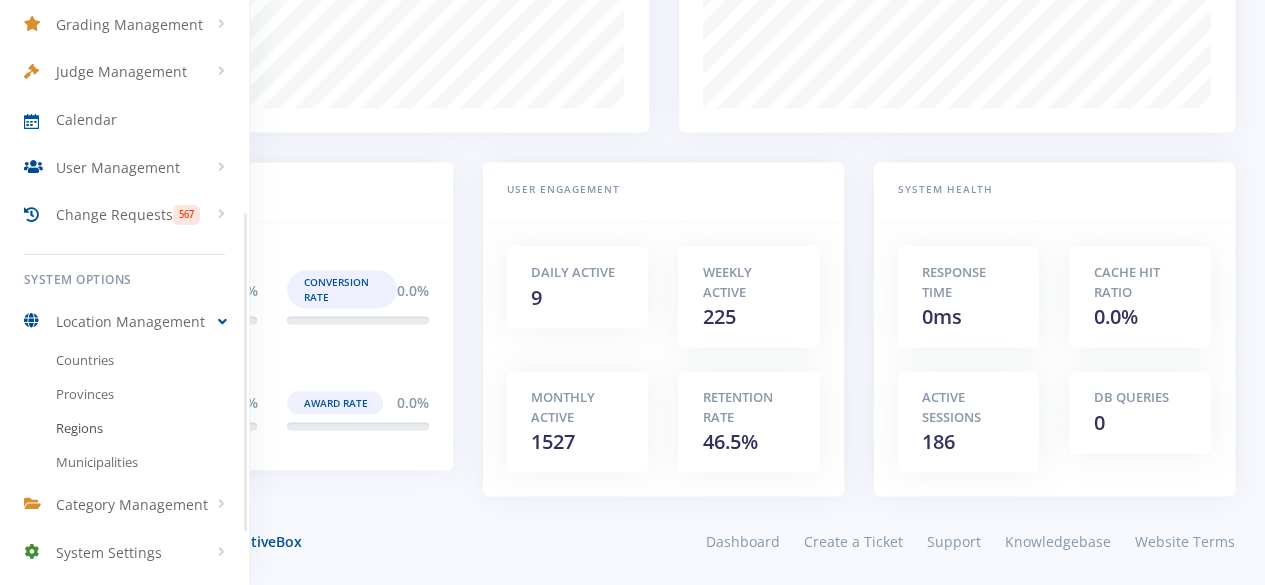 click on "Regions" at bounding box center (124, 429) 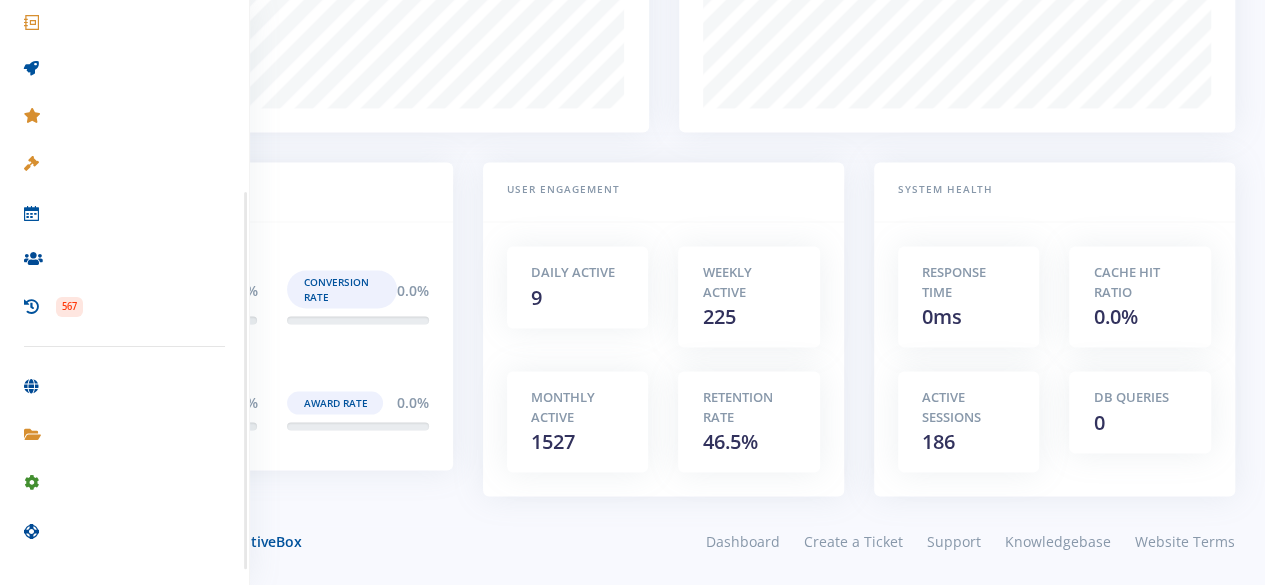 scroll, scrollTop: 287, scrollLeft: 0, axis: vertical 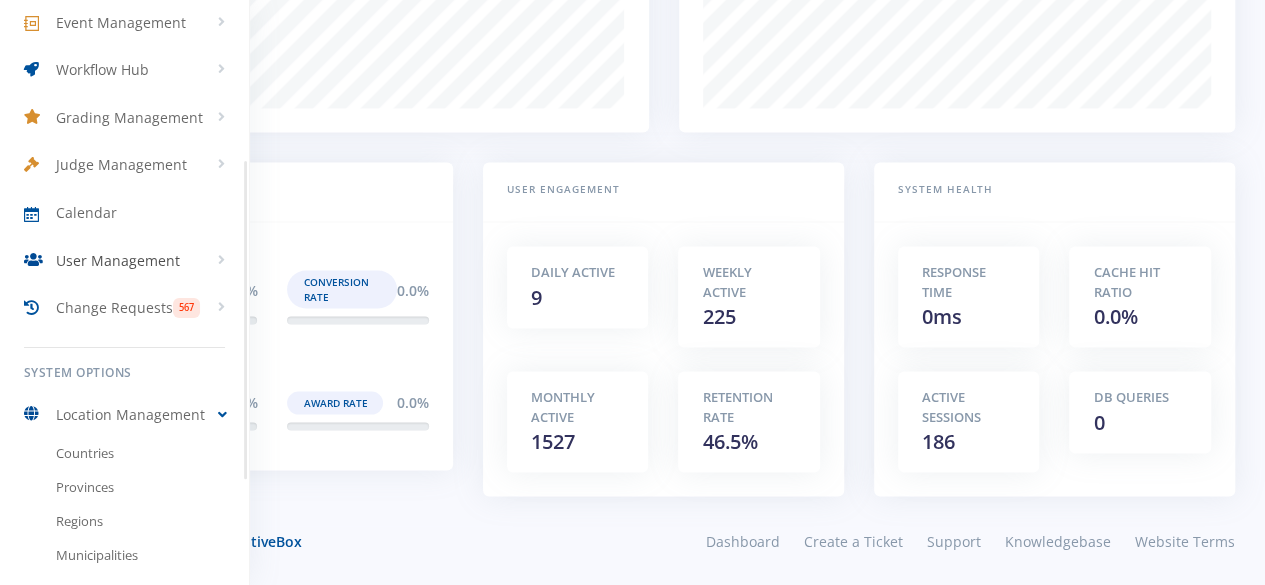 click on "User Management" at bounding box center (118, 260) 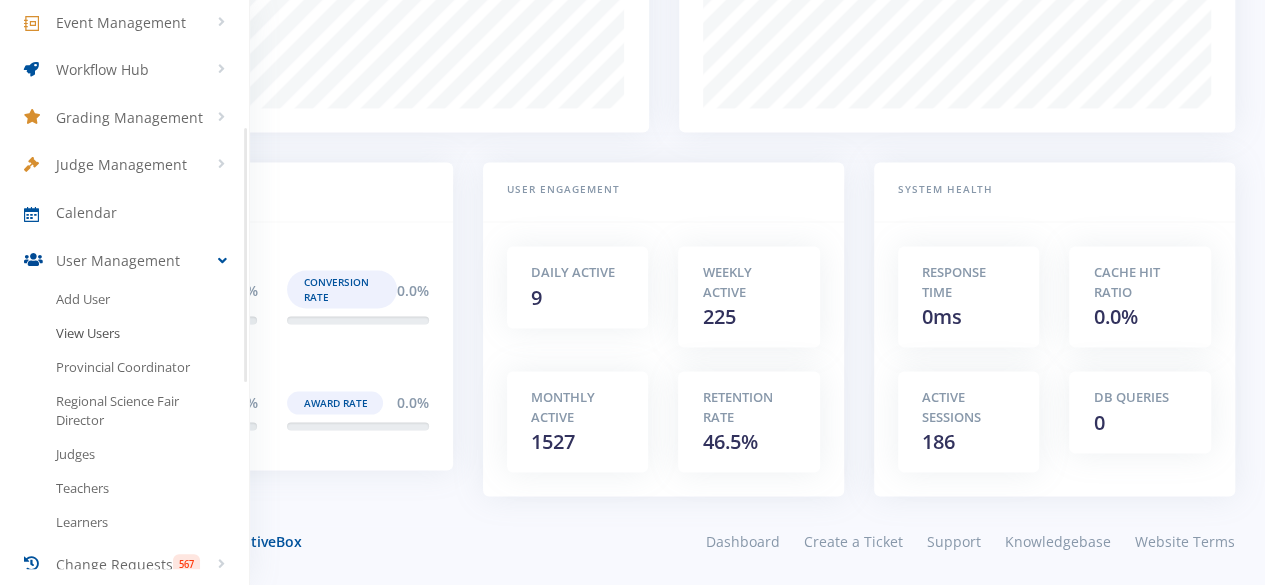 click on "View Users" at bounding box center [124, 334] 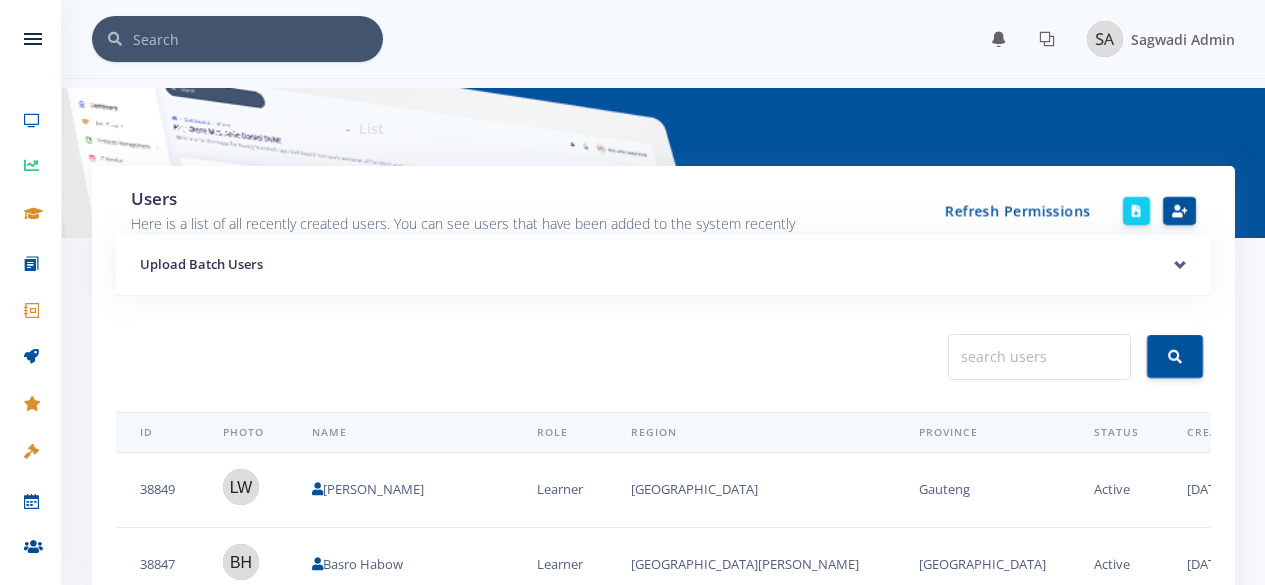 scroll, scrollTop: 0, scrollLeft: 0, axis: both 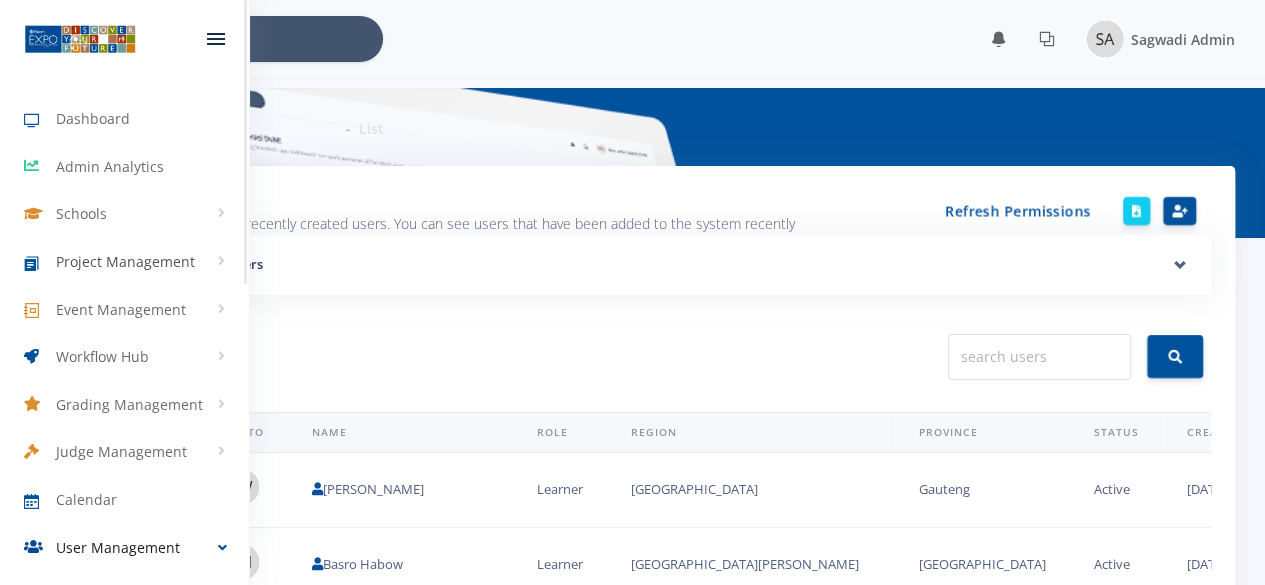 click on "Project Management" at bounding box center (125, 261) 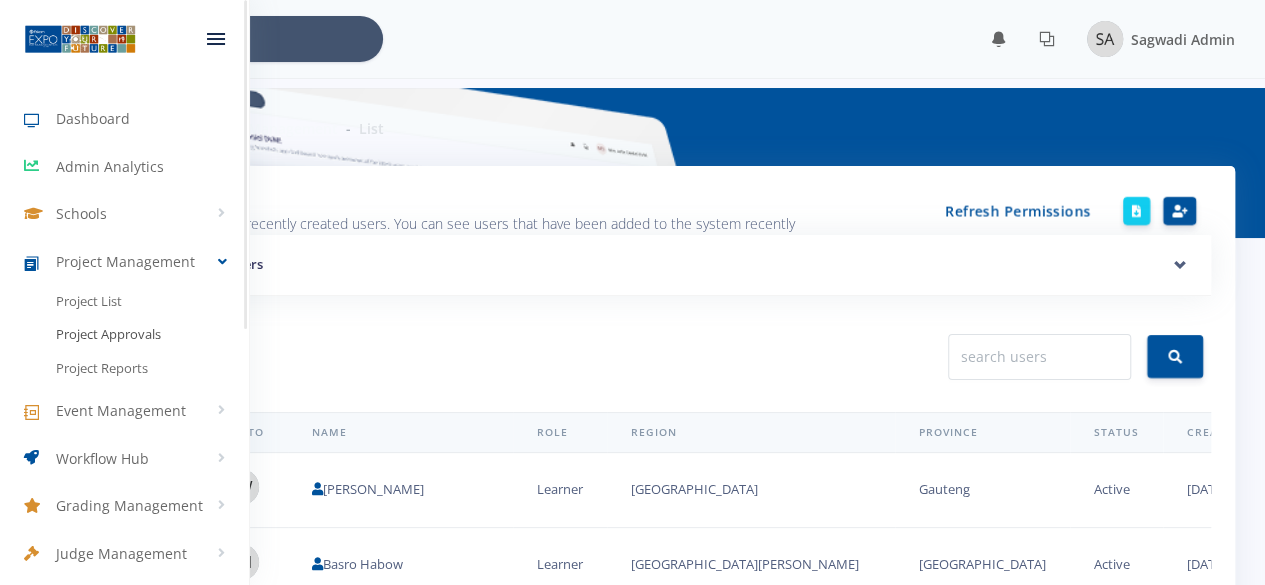 click on "Project Approvals" at bounding box center [124, 335] 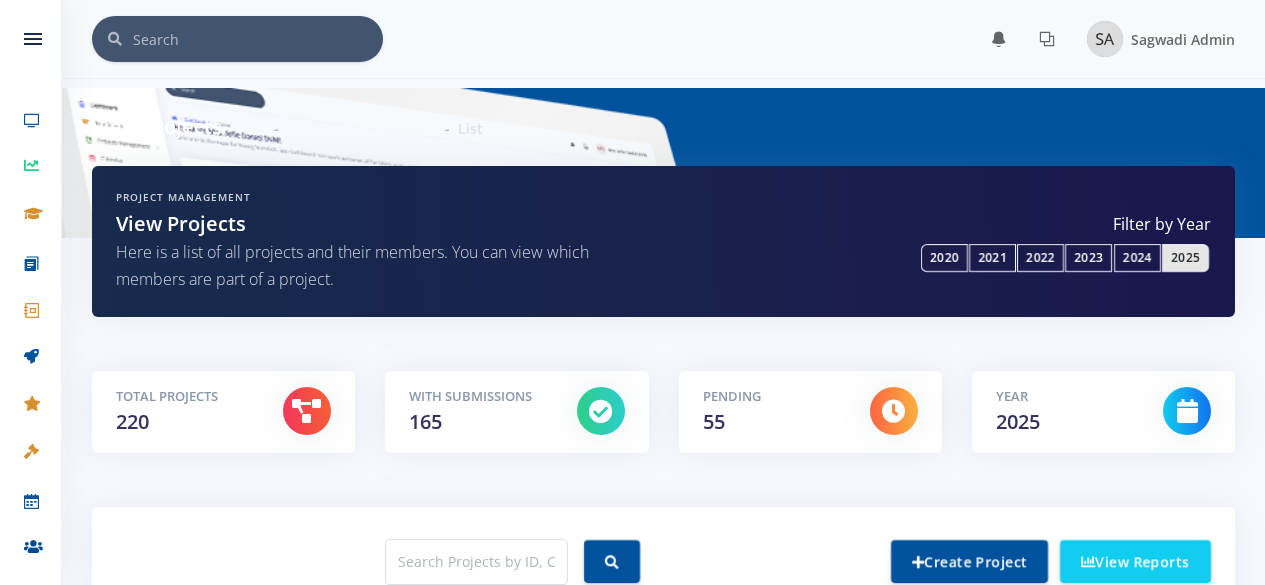 scroll, scrollTop: 0, scrollLeft: 0, axis: both 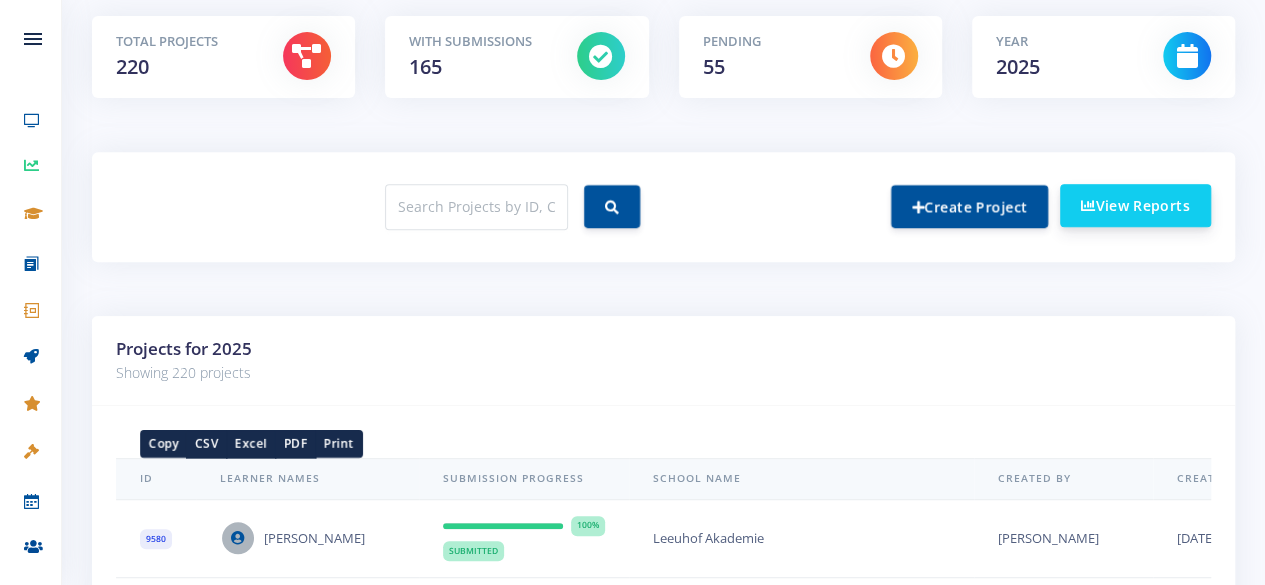 click on "View Reports" at bounding box center (1135, 205) 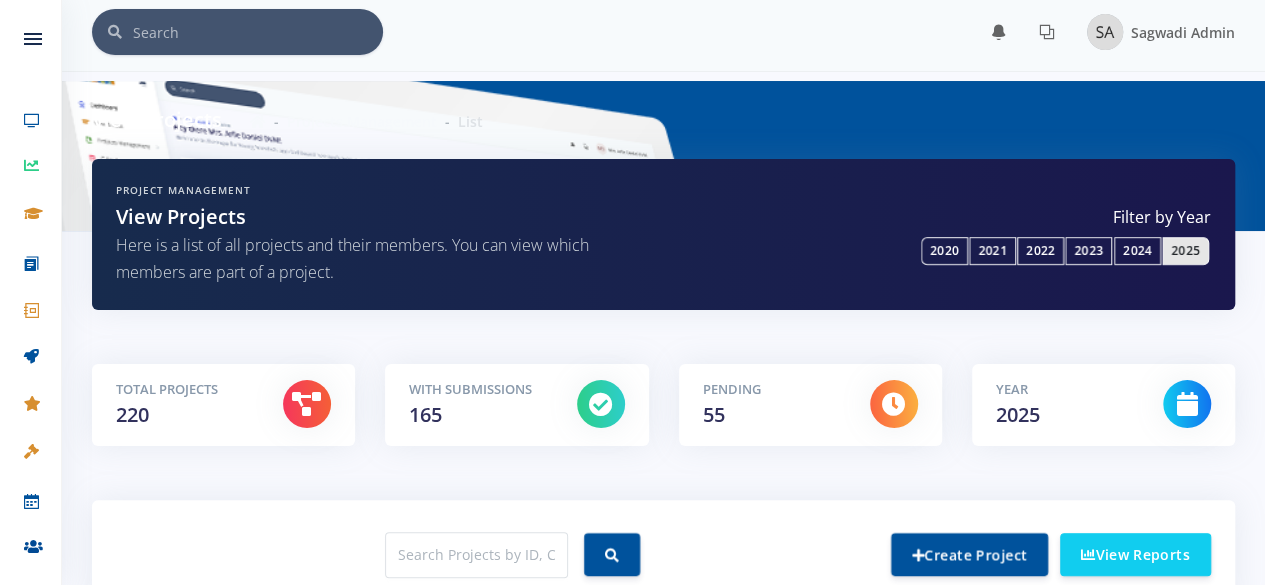 scroll, scrollTop: 0, scrollLeft: 0, axis: both 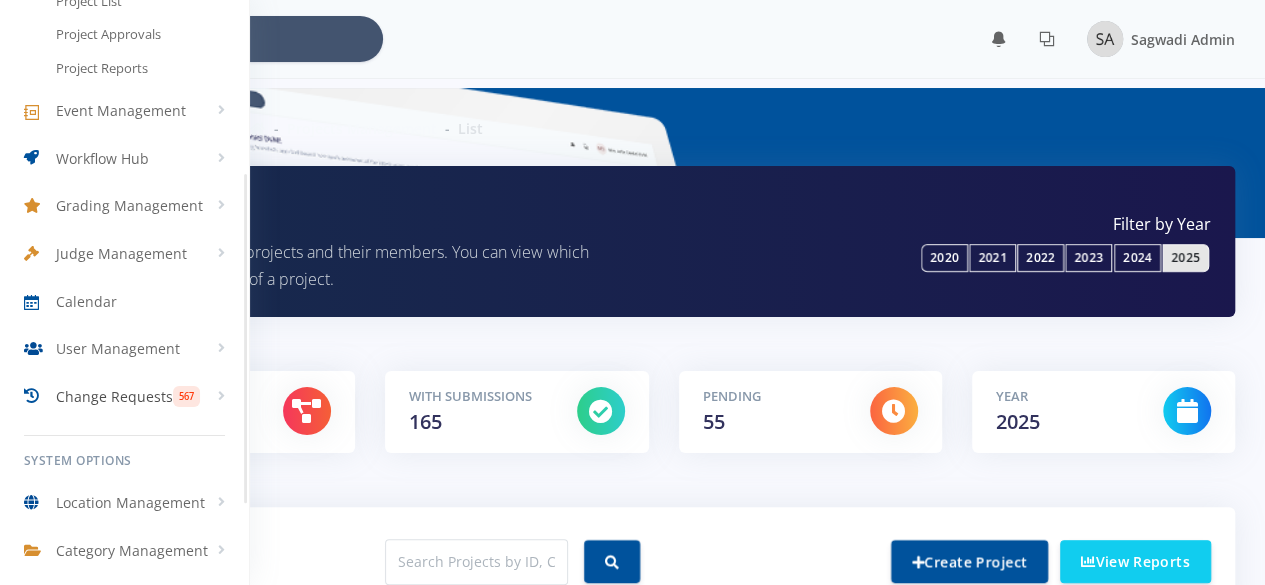 click on "Change Requests
567" at bounding box center [124, 397] 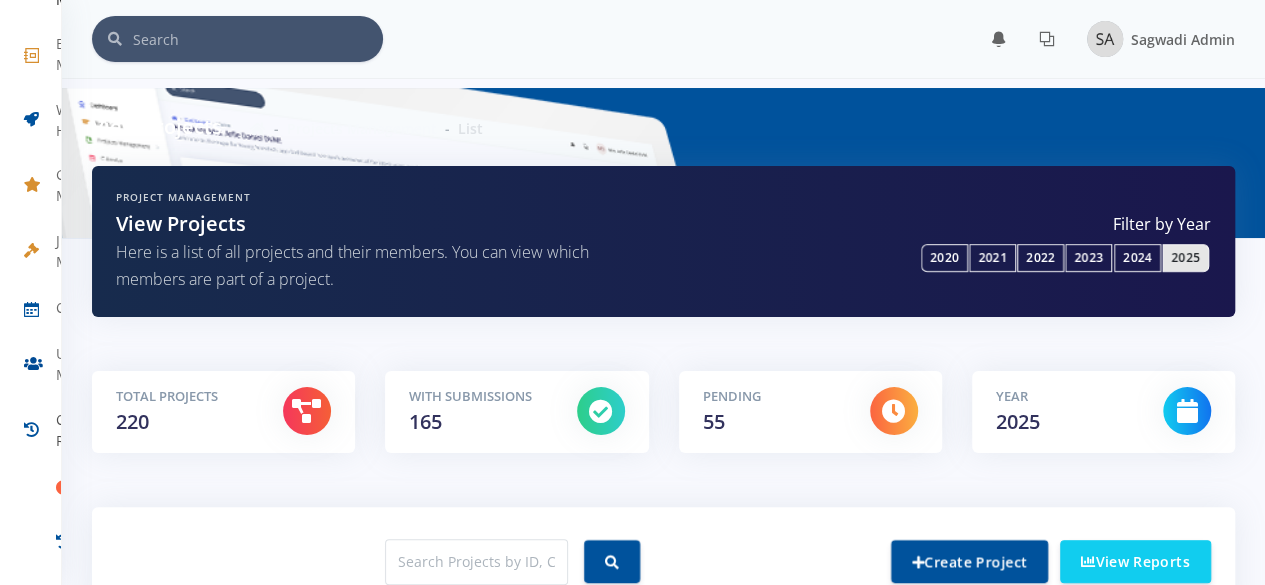 scroll, scrollTop: 287, scrollLeft: 0, axis: vertical 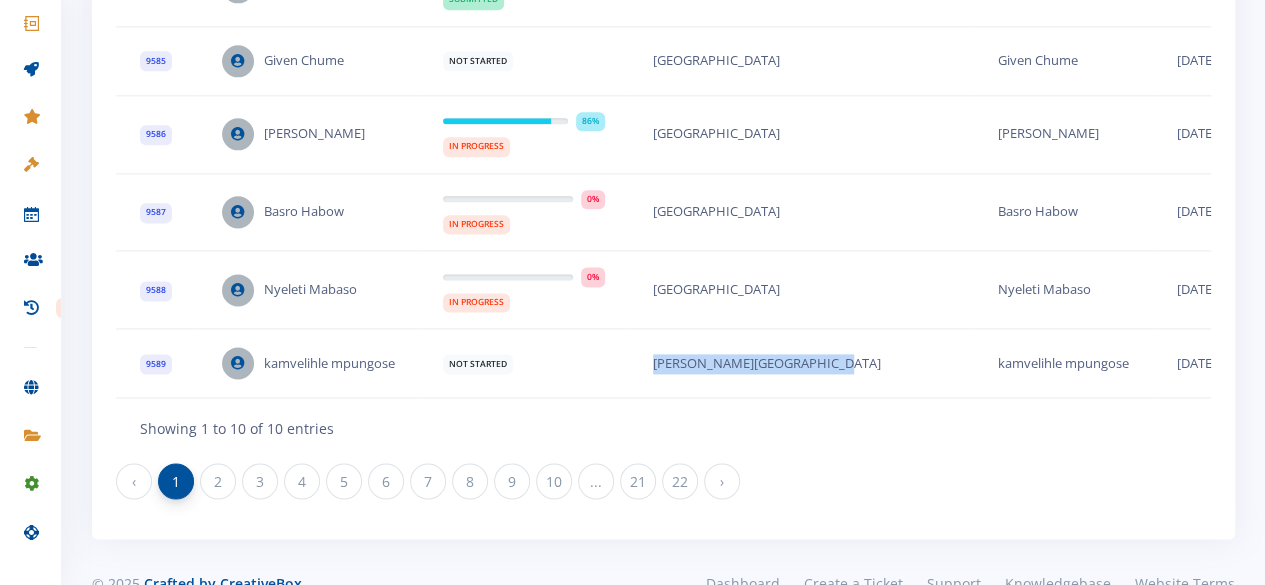 drag, startPoint x: 821, startPoint y: 371, endPoint x: 656, endPoint y: 368, distance: 165.02727 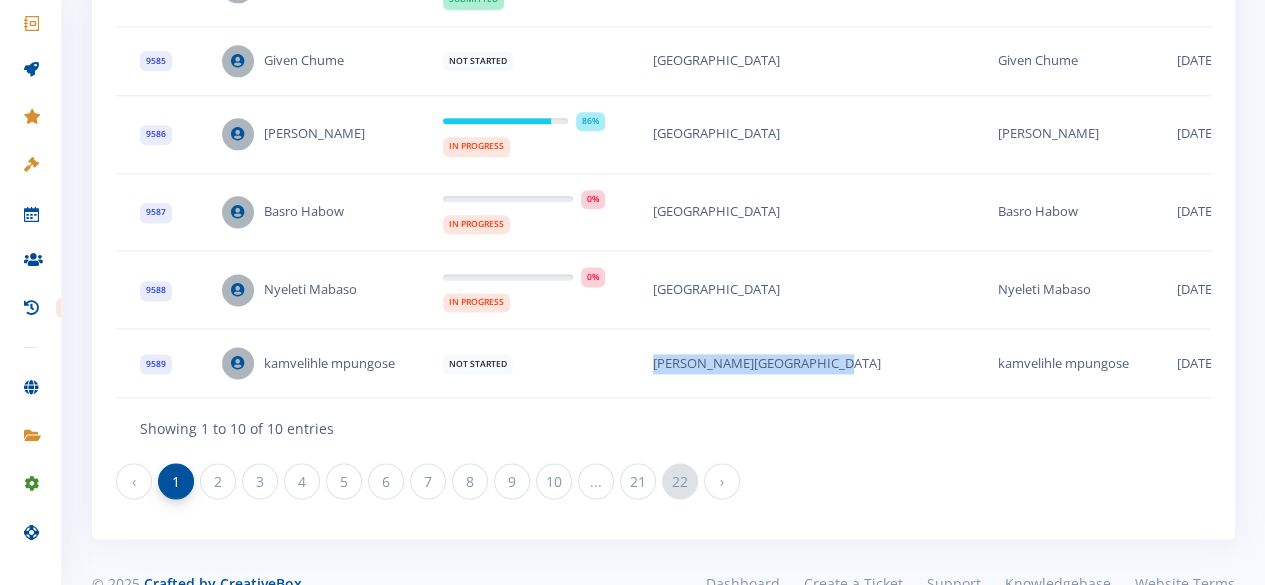 click on "22" at bounding box center [680, 481] 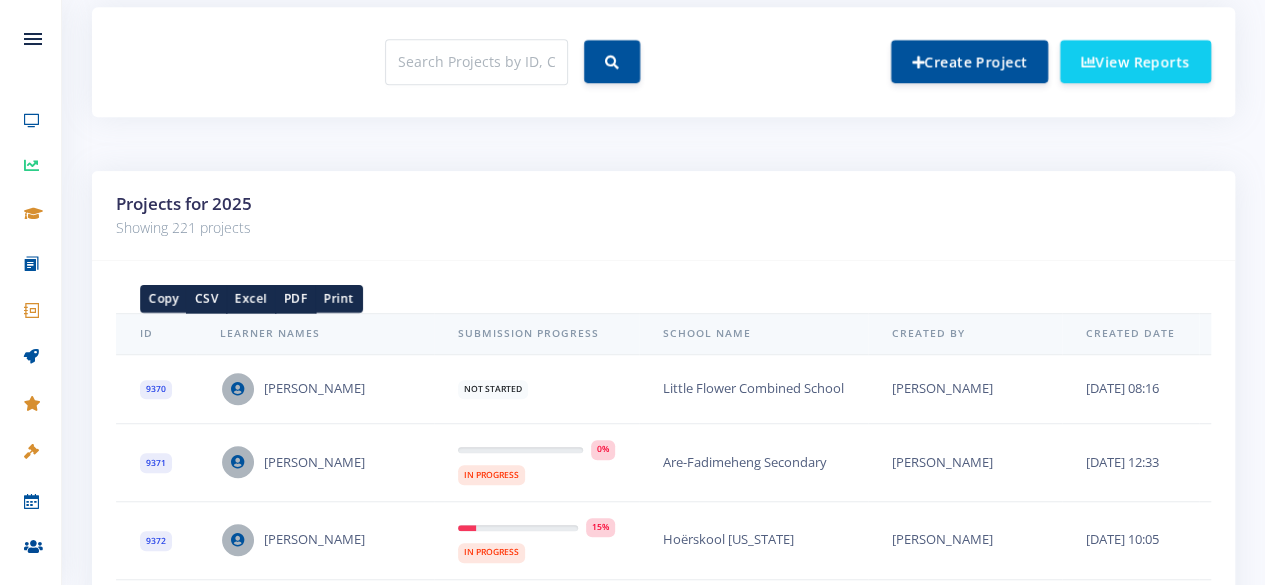 scroll, scrollTop: 500, scrollLeft: 0, axis: vertical 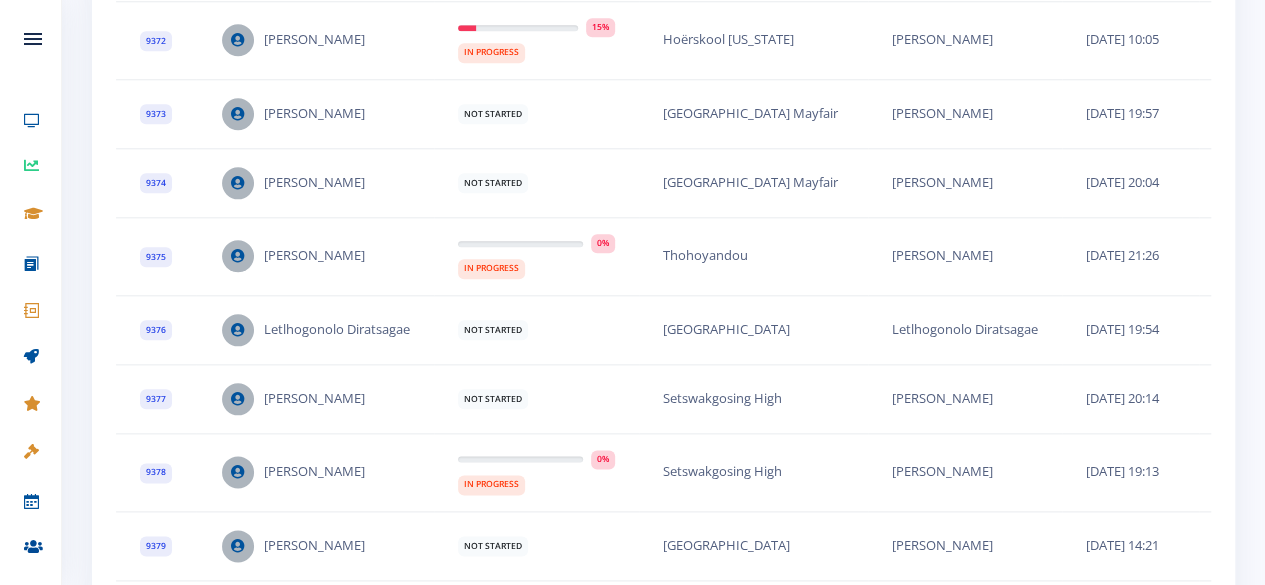 click on "Thohoyandou" at bounding box center [753, 256] 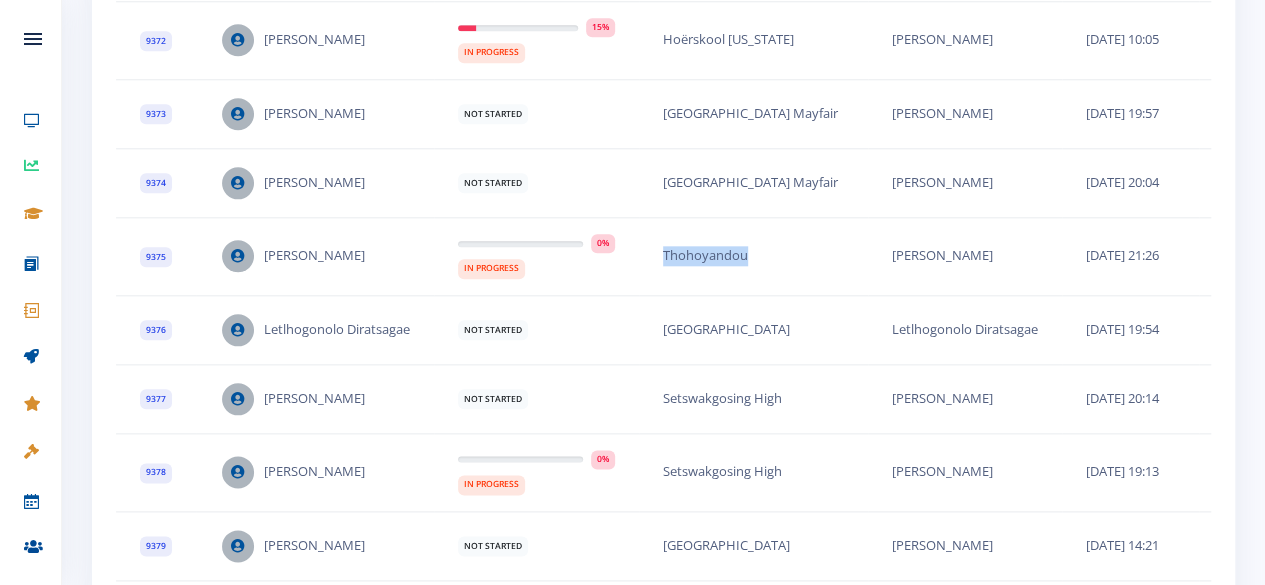 click on "Thohoyandou" at bounding box center (753, 256) 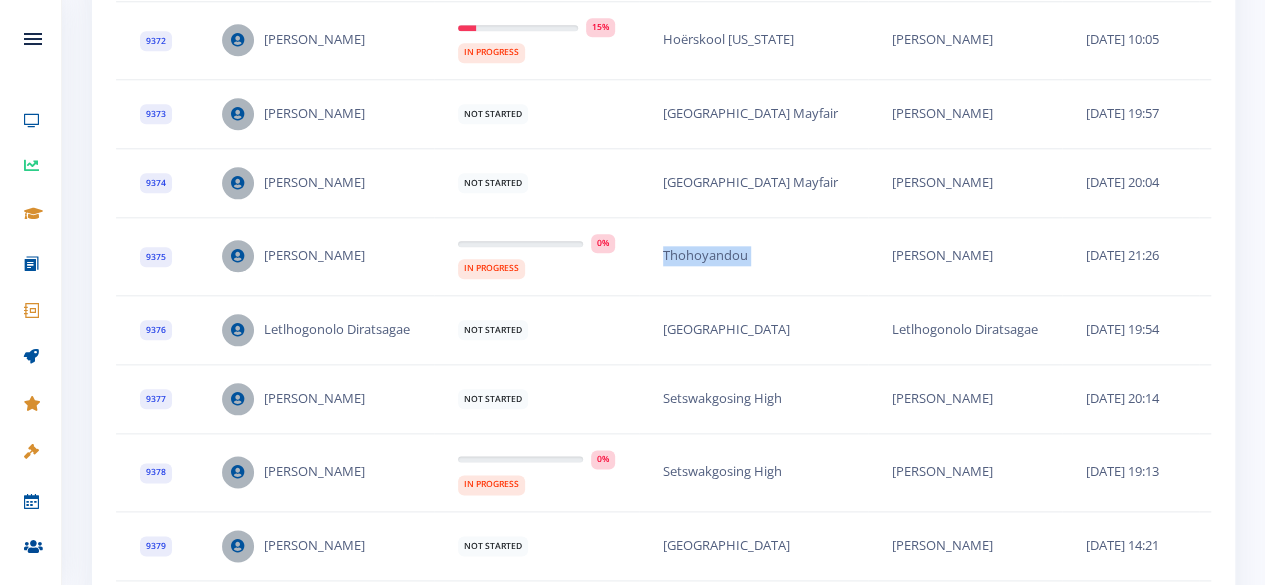click on "Thohoyandou" at bounding box center [753, 256] 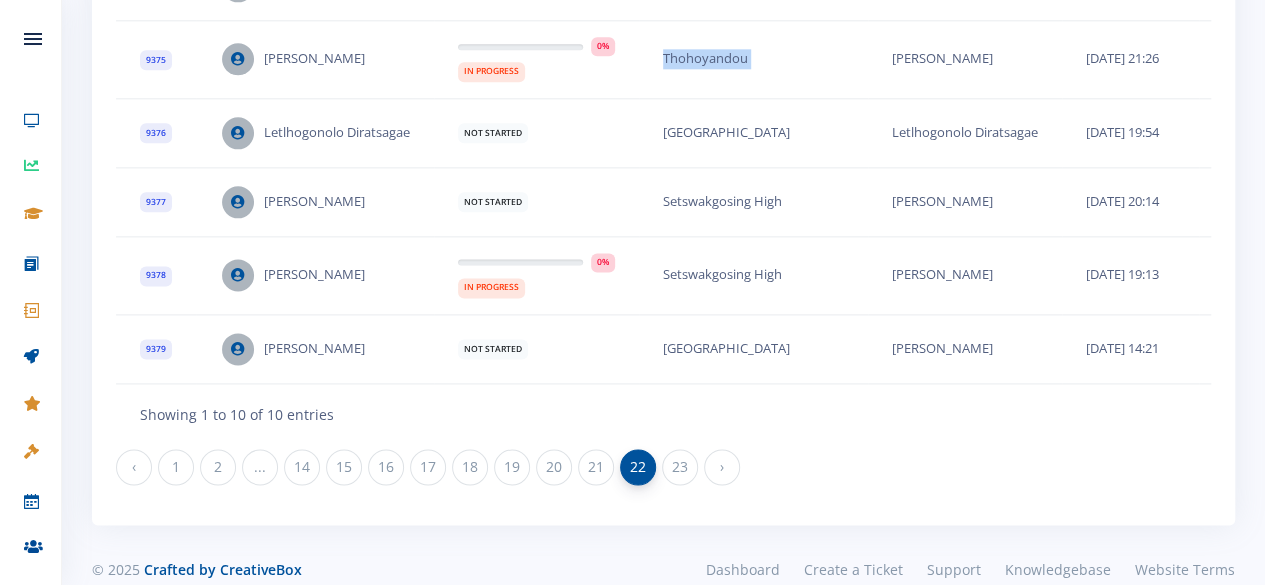 scroll, scrollTop: 1200, scrollLeft: 0, axis: vertical 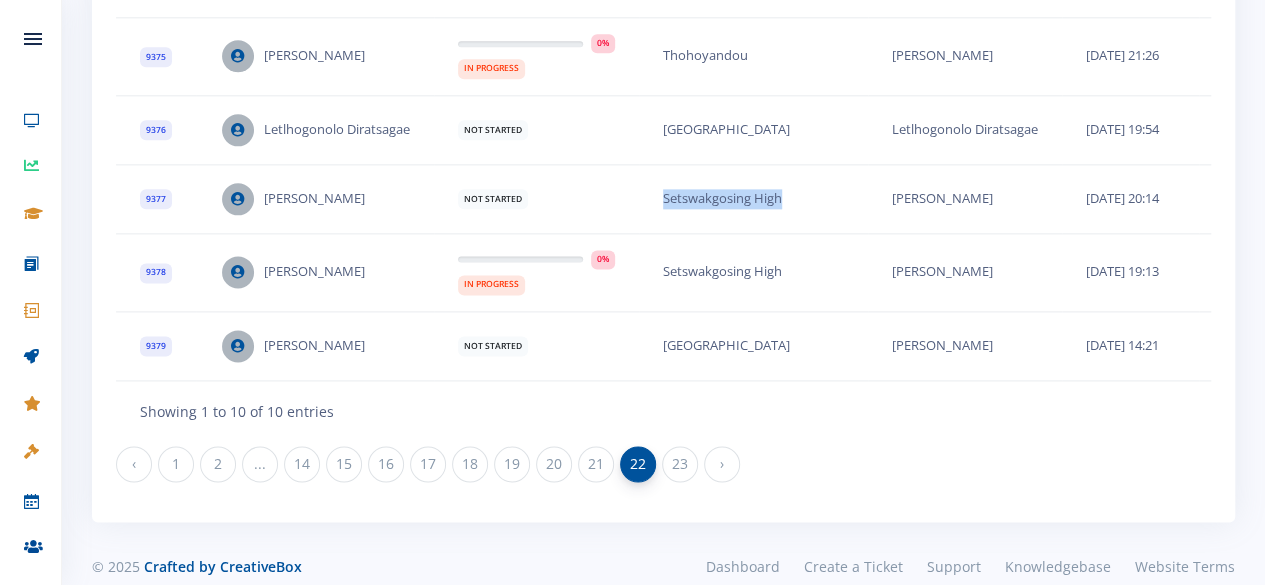 drag, startPoint x: 795, startPoint y: 203, endPoint x: 653, endPoint y: 202, distance: 142.00352 